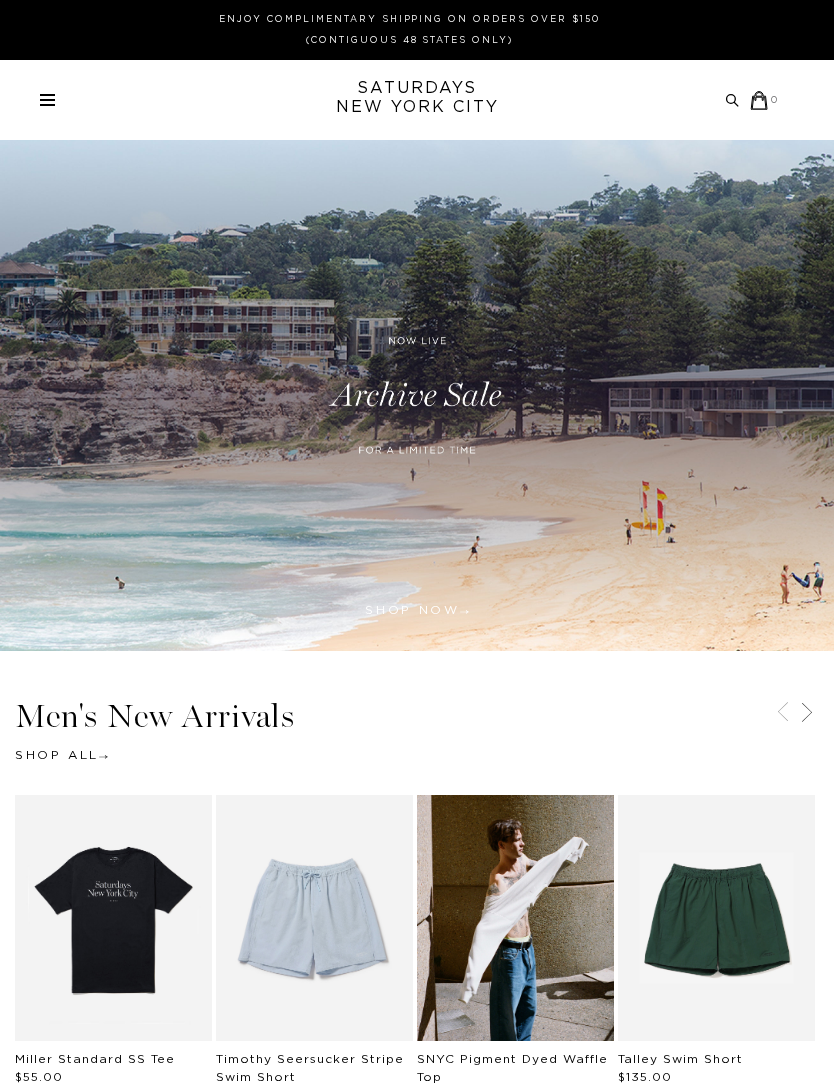 scroll, scrollTop: 0, scrollLeft: 0, axis: both 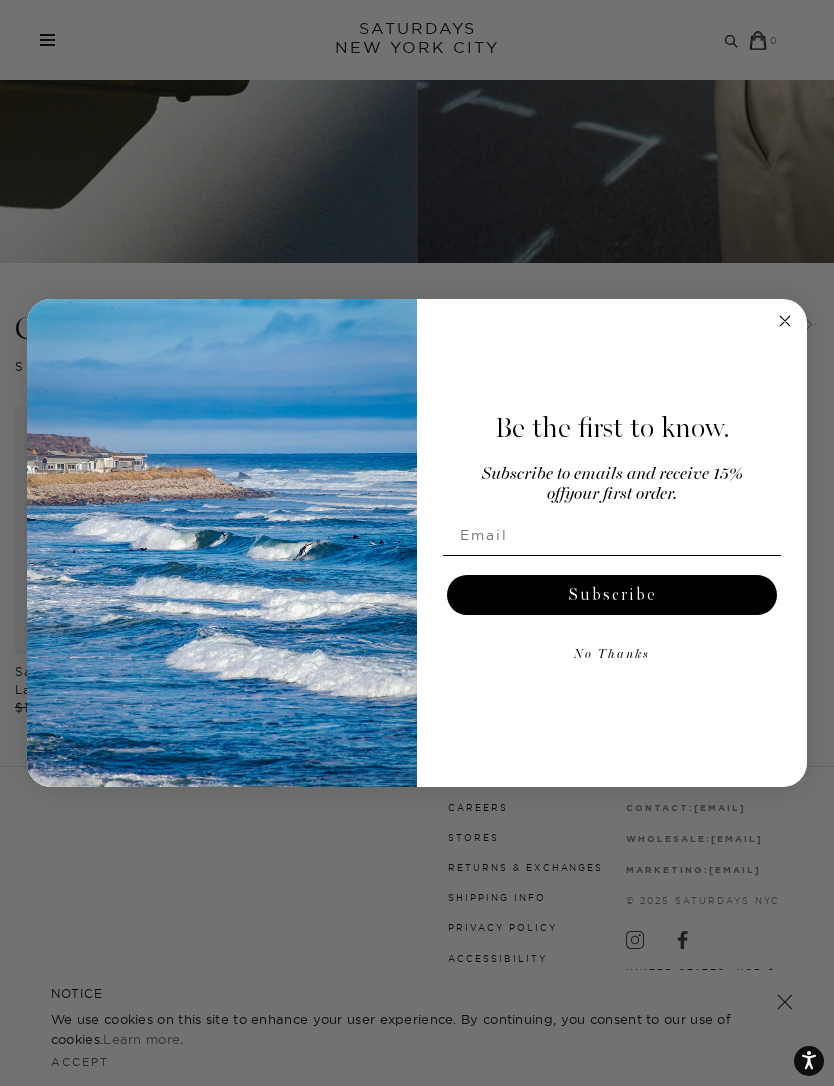 click 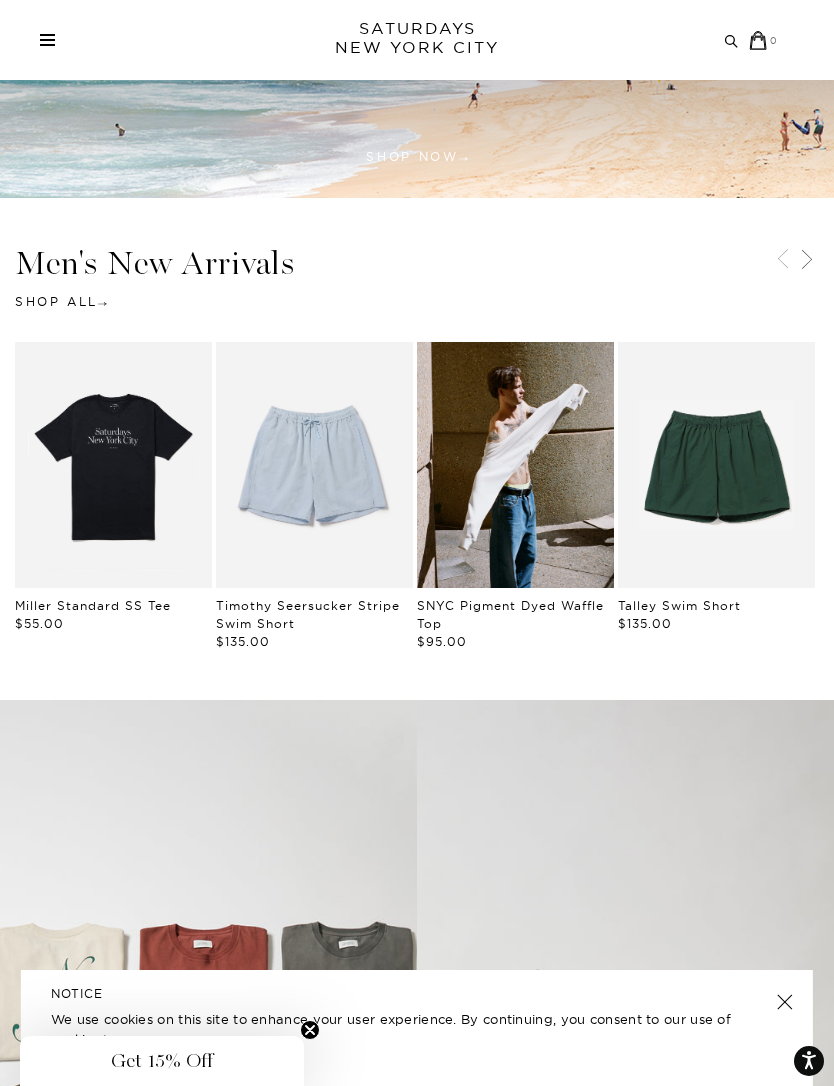 scroll, scrollTop: 0, scrollLeft: 0, axis: both 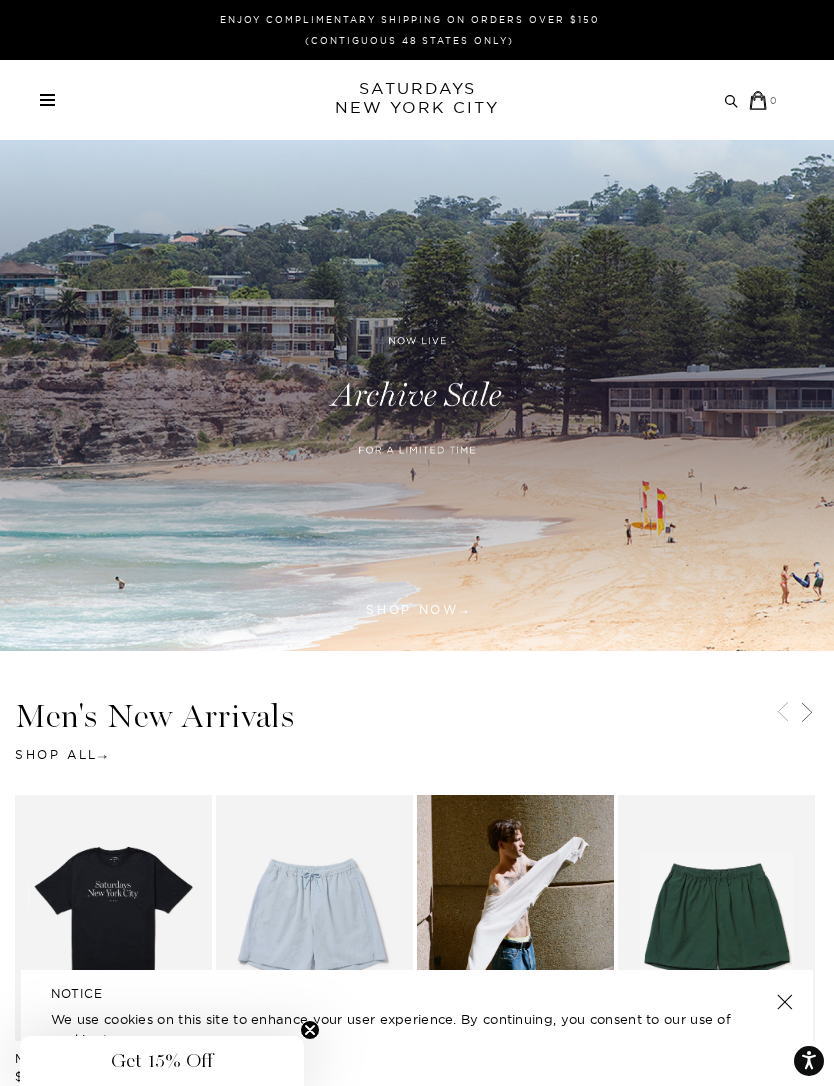 click on "Archive Sale
Men's
Tees
Shirts
Shorts
Swim
Knitwear
Pants
Sweats
Women's" at bounding box center [417, 100] 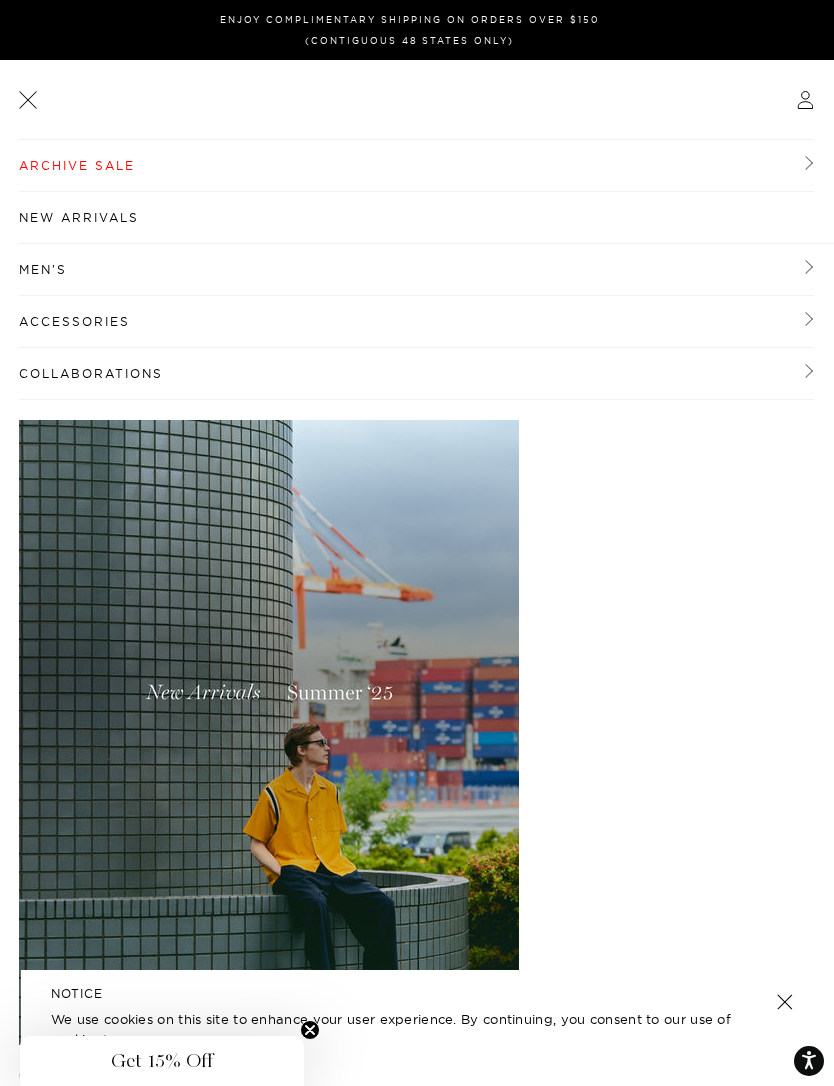 click on "Archive Sale" at bounding box center [416, 166] 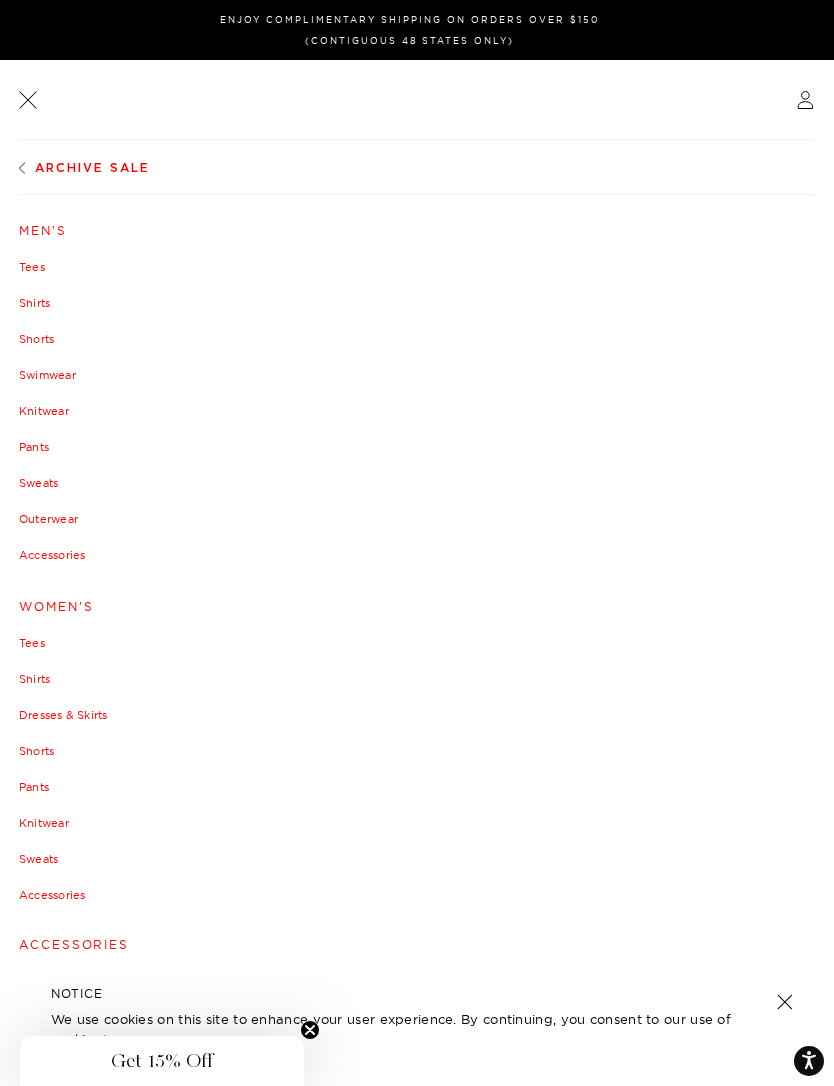 click on "Tees" at bounding box center [417, 267] 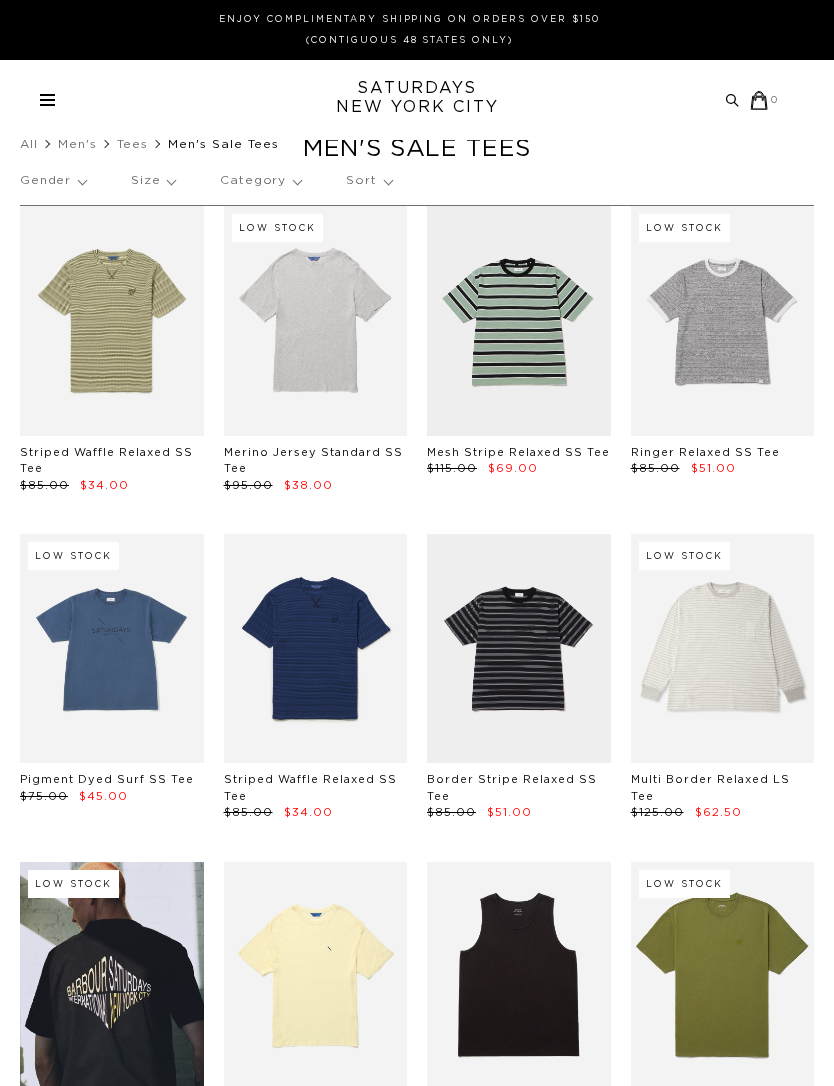 scroll, scrollTop: 0, scrollLeft: 0, axis: both 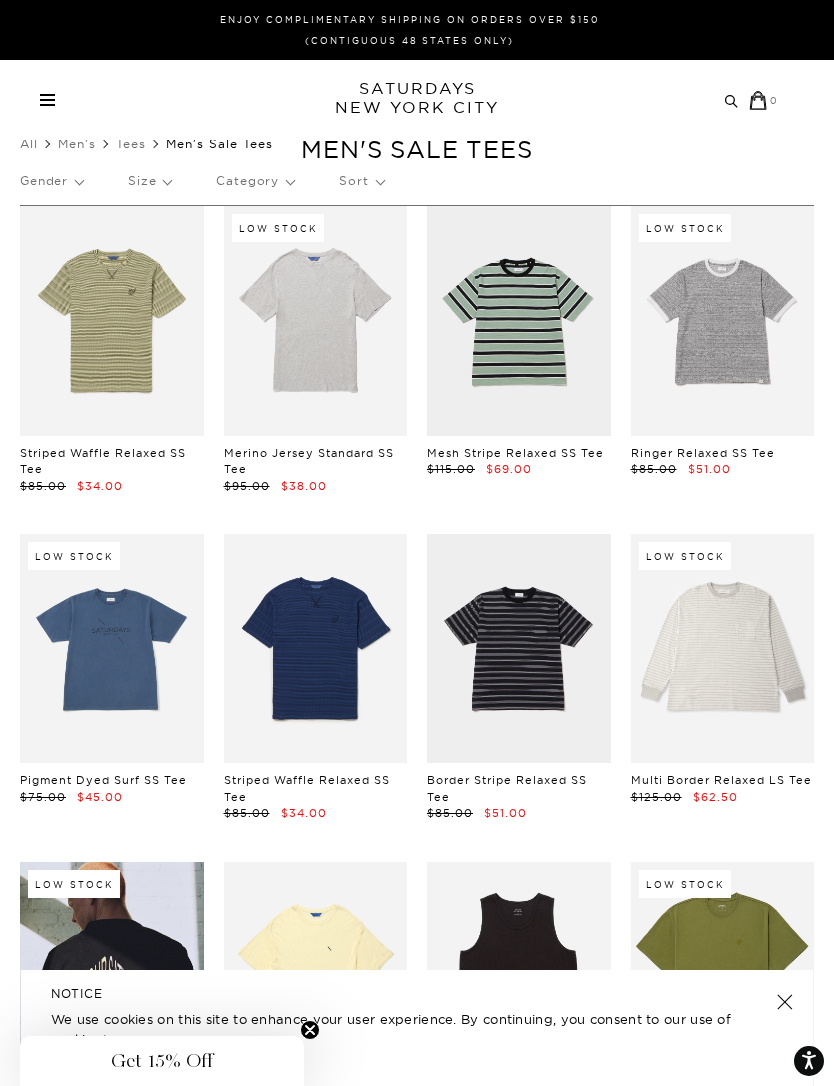 click on "Gender" at bounding box center (51, 181) 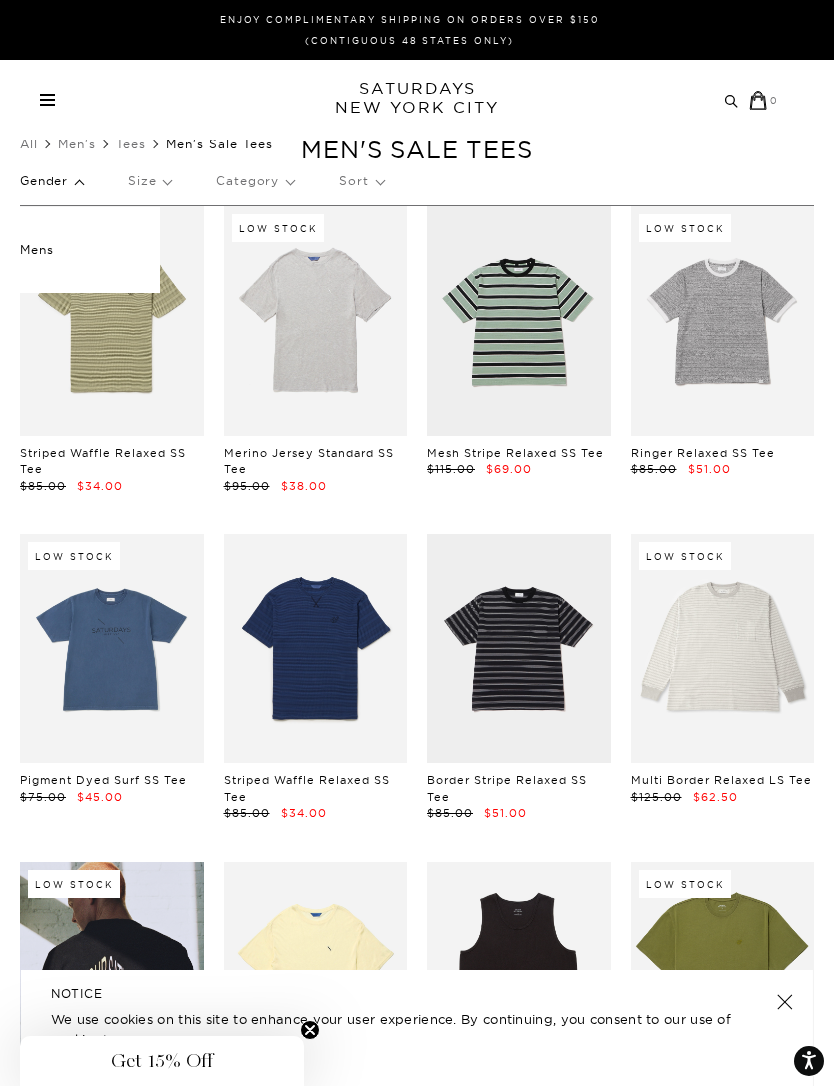 click on "Mens" at bounding box center [80, 250] 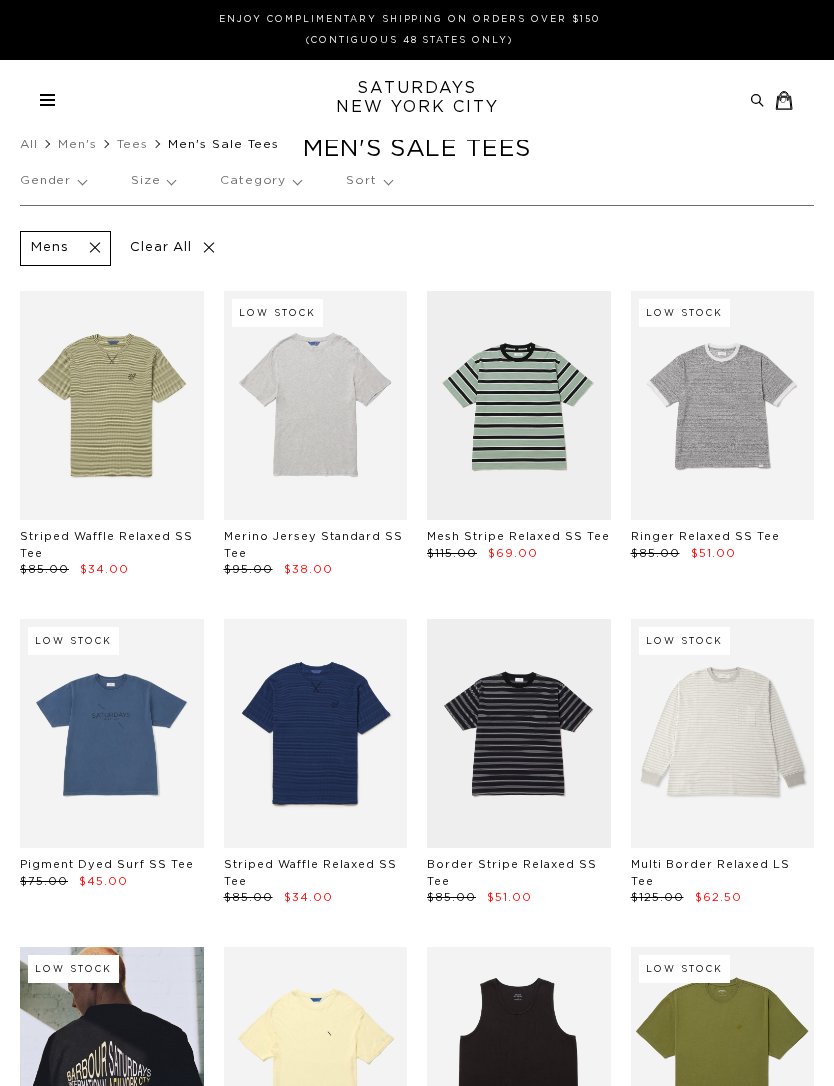 scroll, scrollTop: 0, scrollLeft: 0, axis: both 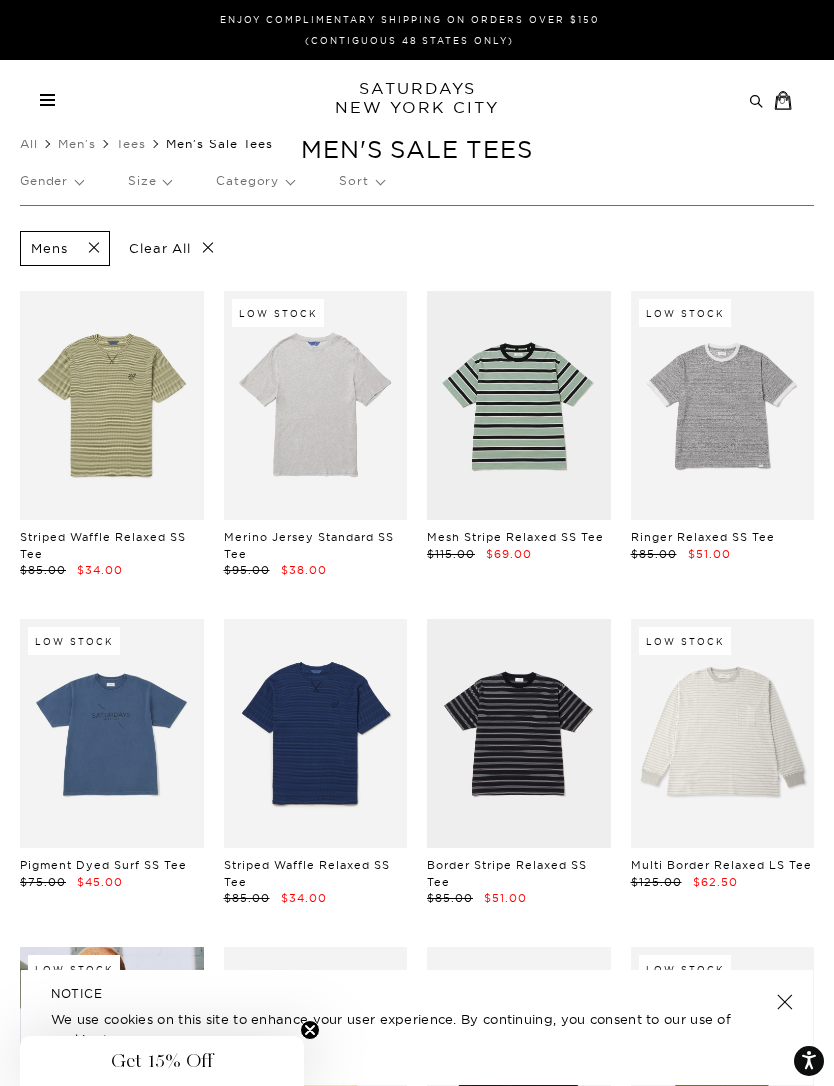 click on "Size" at bounding box center [149, 181] 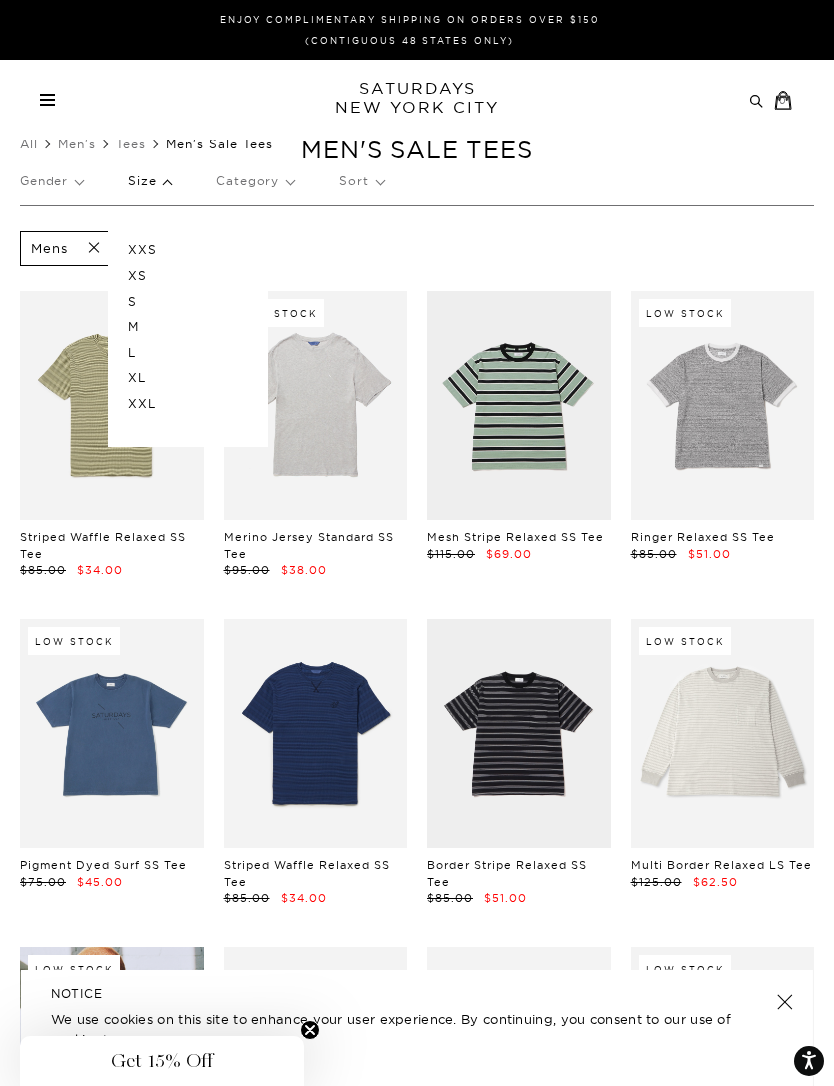 click on "L" at bounding box center (188, 353) 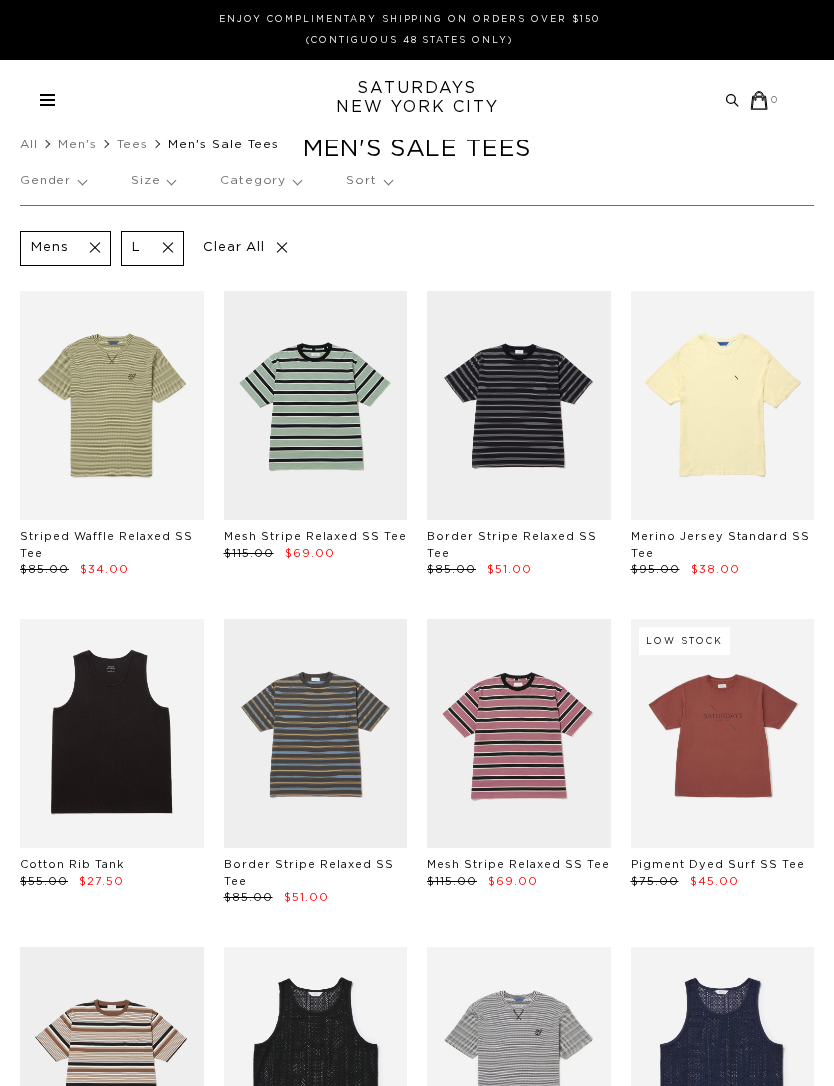 scroll, scrollTop: 0, scrollLeft: 0, axis: both 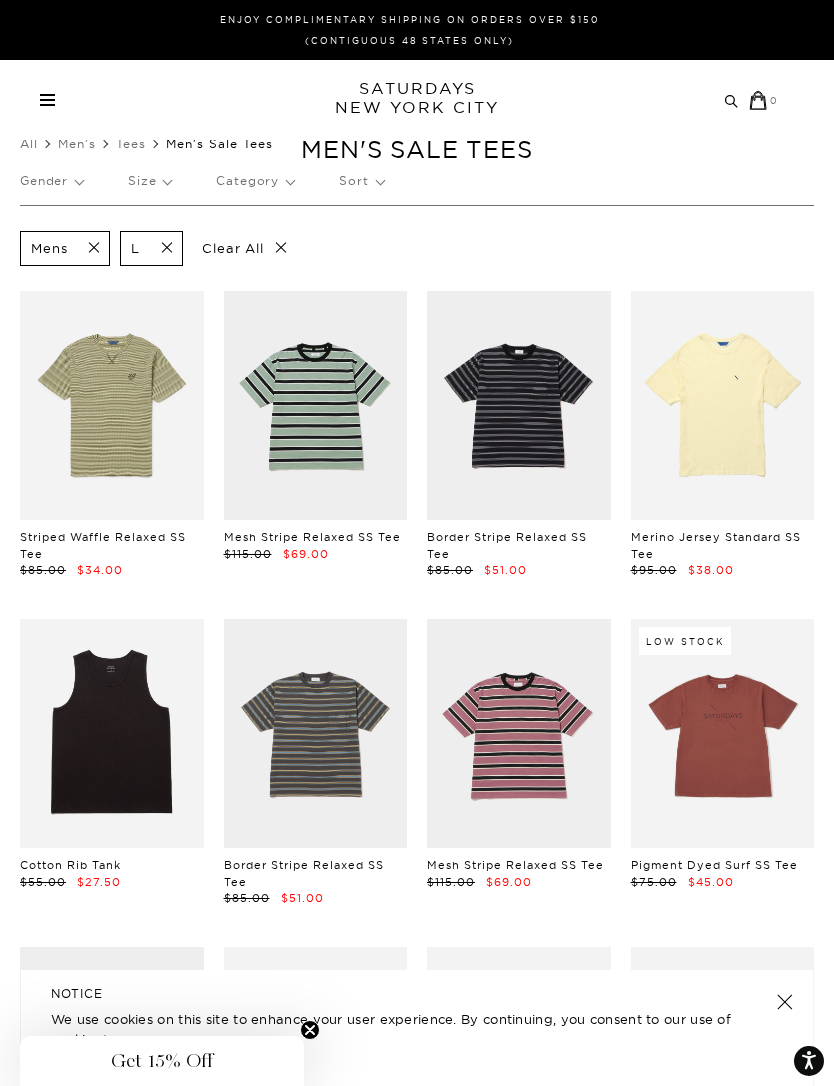 click on "Tees" at bounding box center [131, 143] 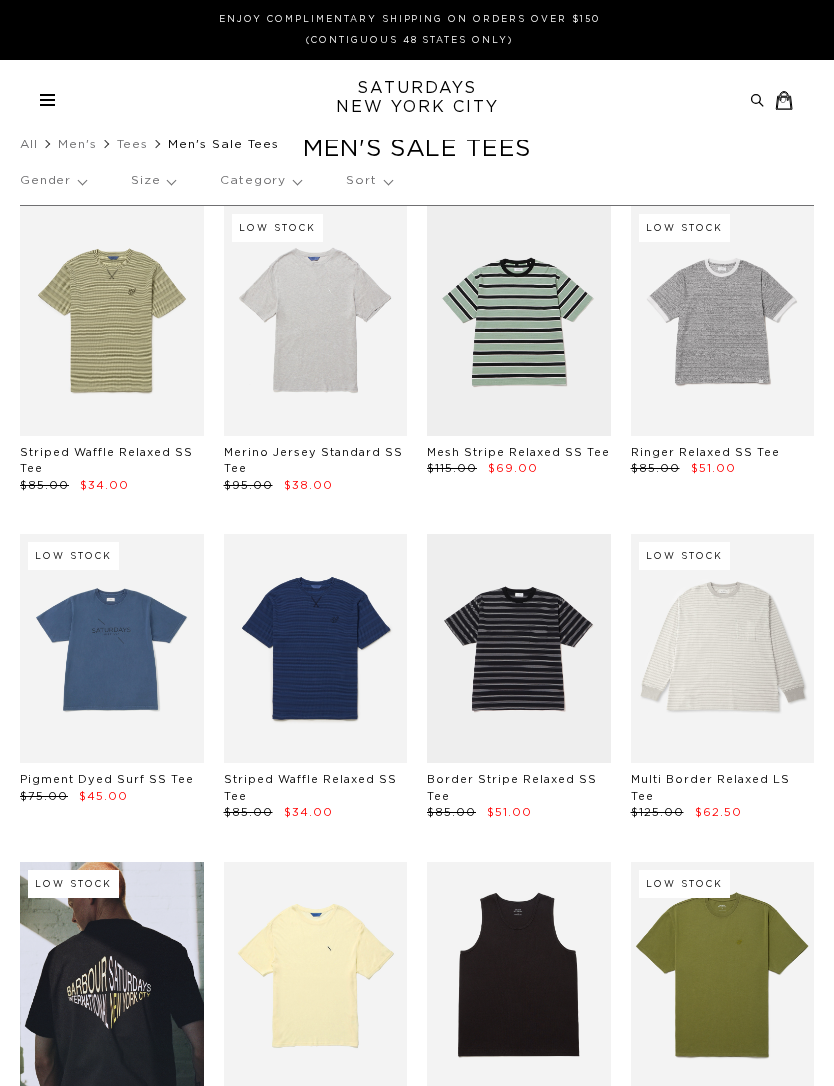 scroll, scrollTop: 0, scrollLeft: 0, axis: both 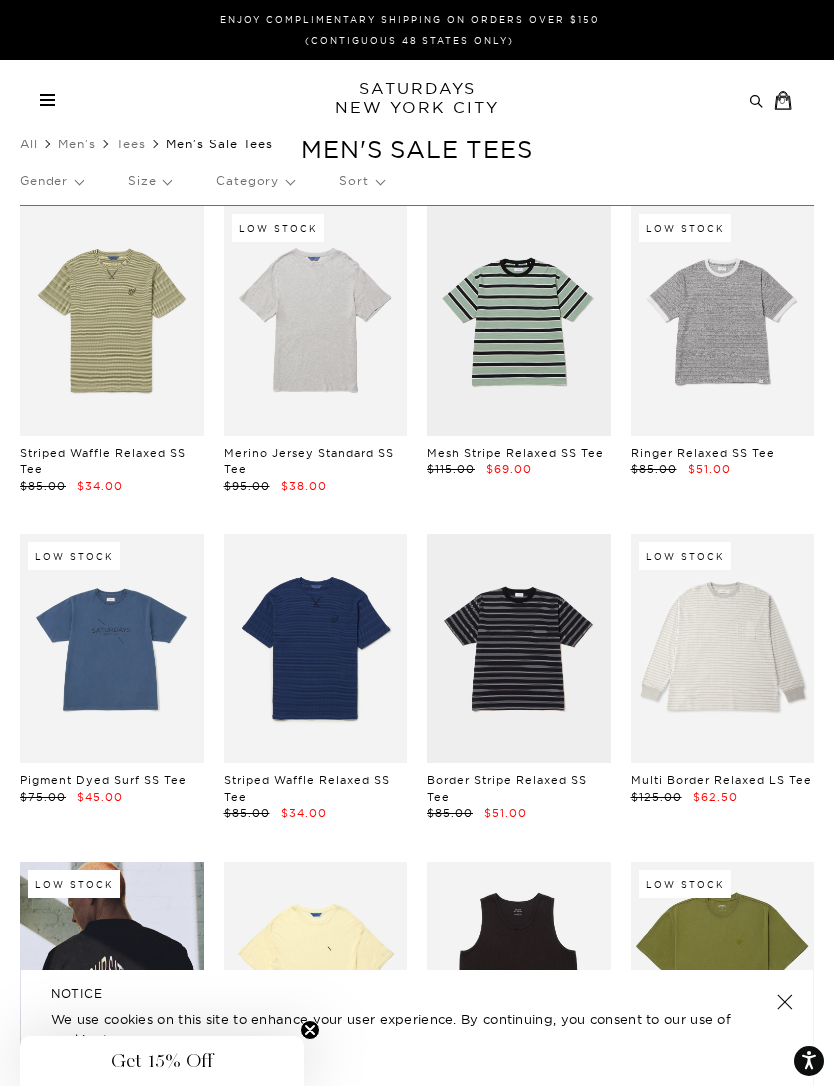 click on "Men's" at bounding box center (77, 143) 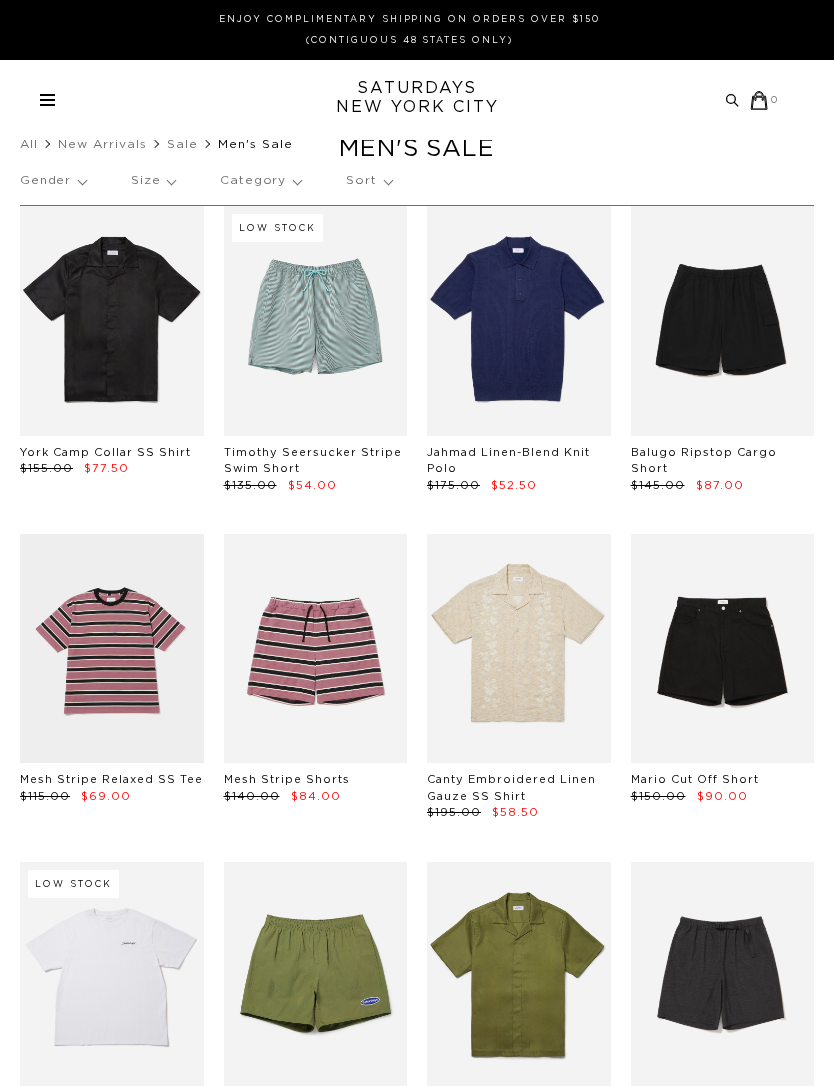scroll, scrollTop: 0, scrollLeft: 0, axis: both 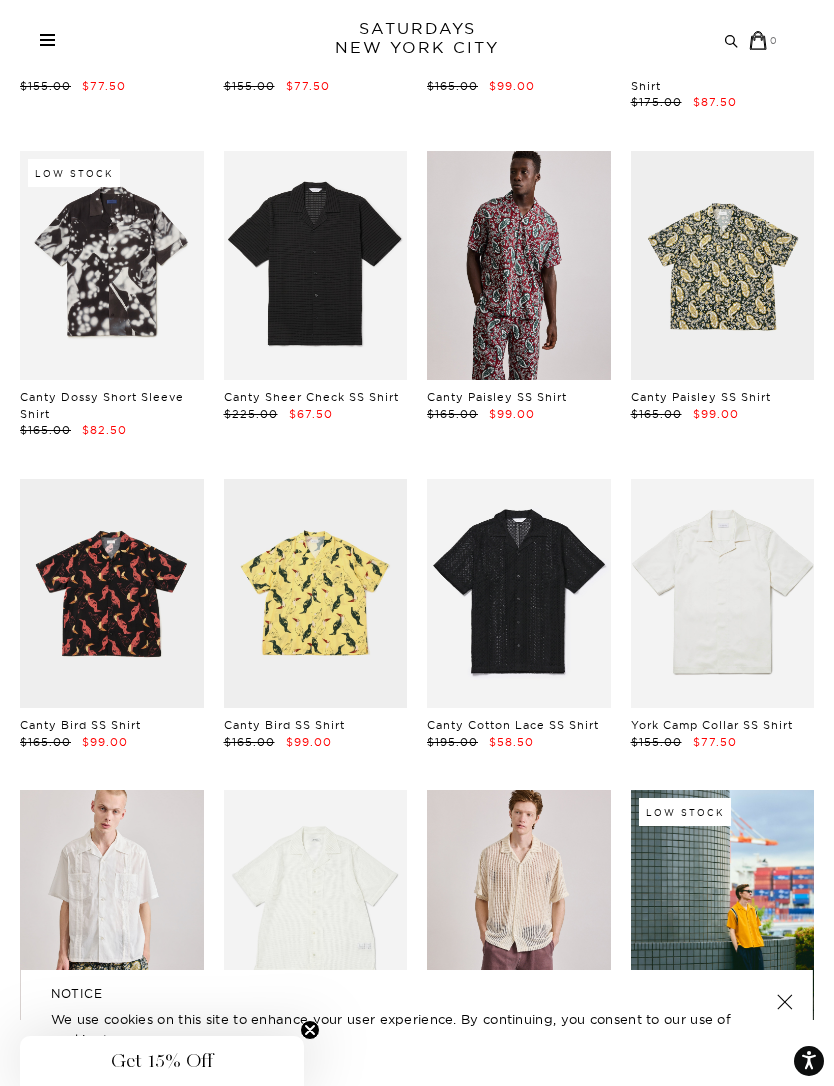 click at bounding box center [723, 593] 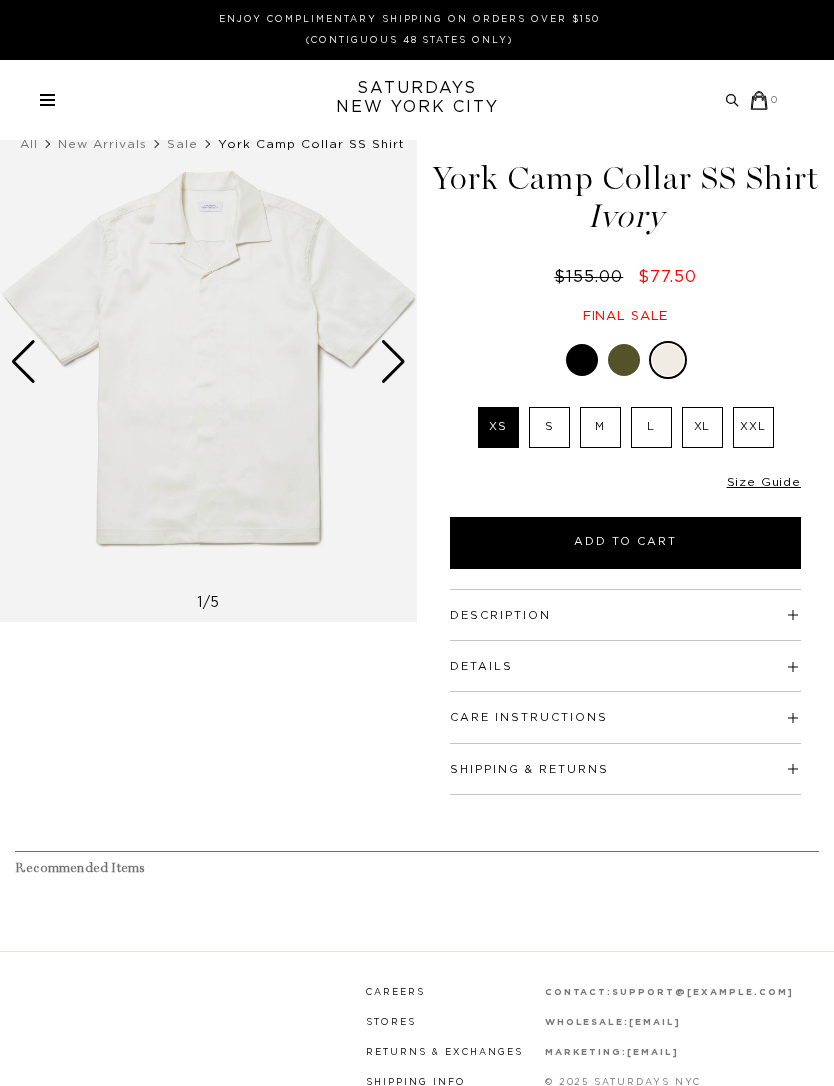 scroll, scrollTop: 0, scrollLeft: 0, axis: both 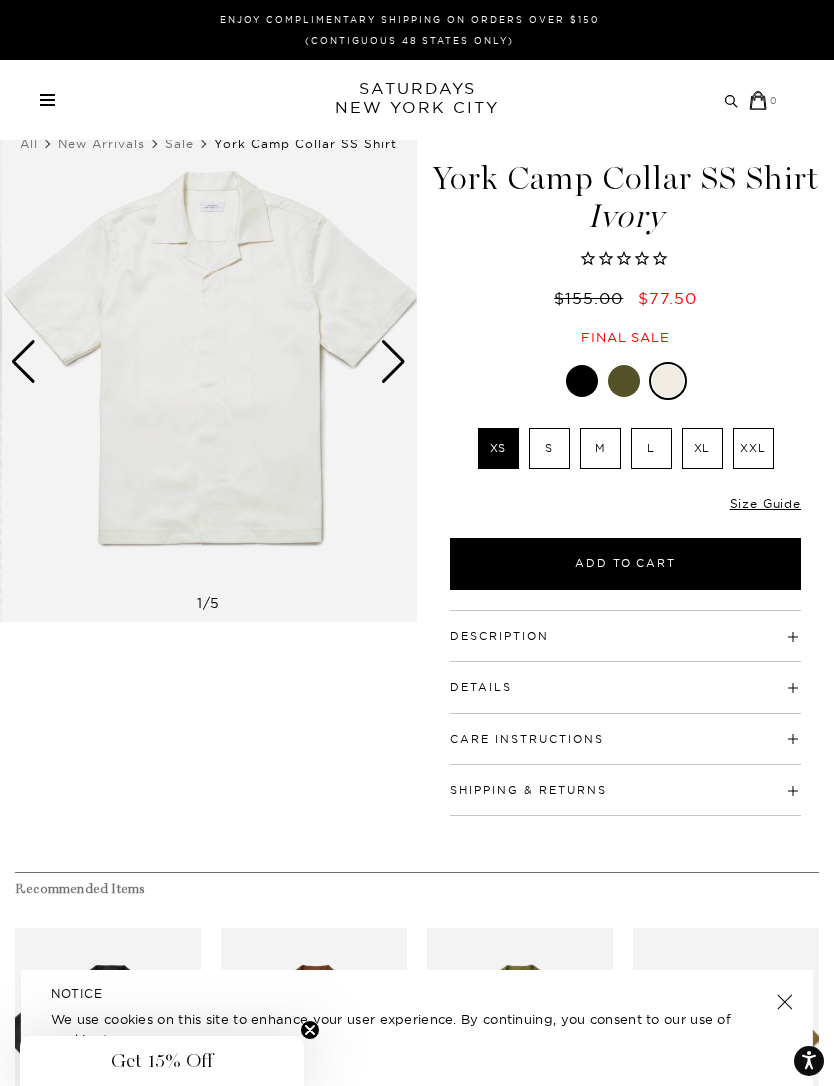 click at bounding box center [393, 362] 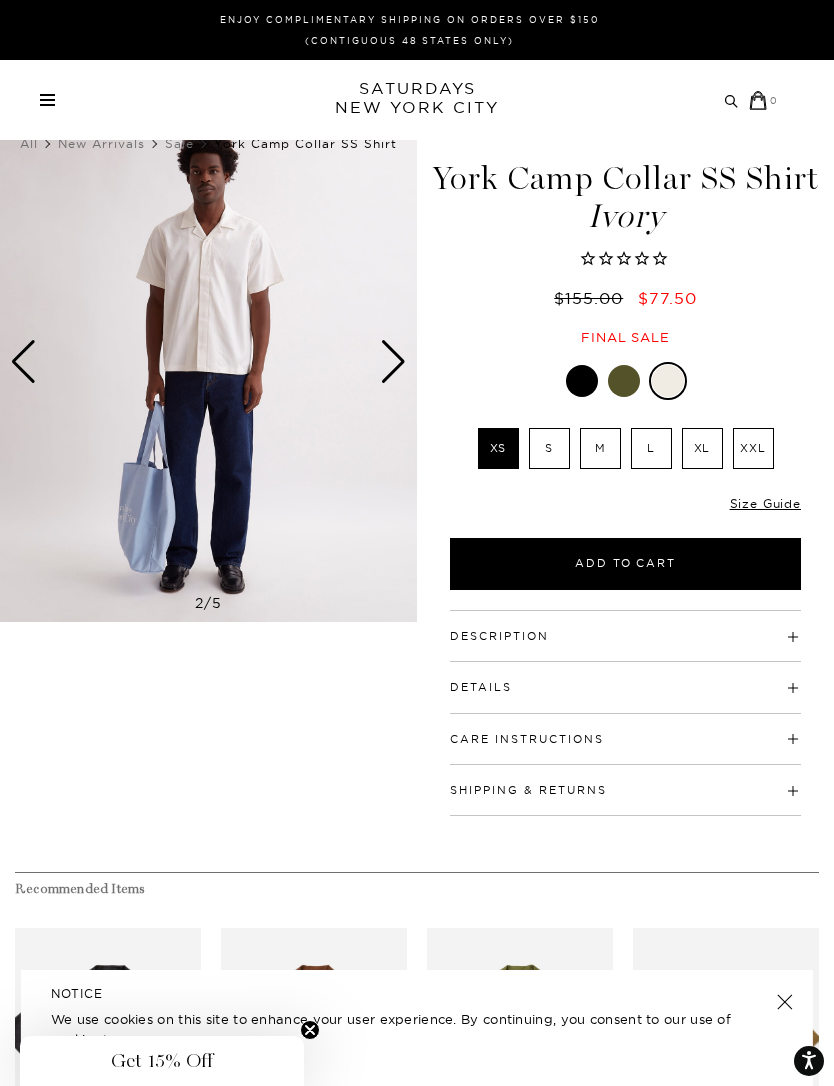 click at bounding box center (624, 381) 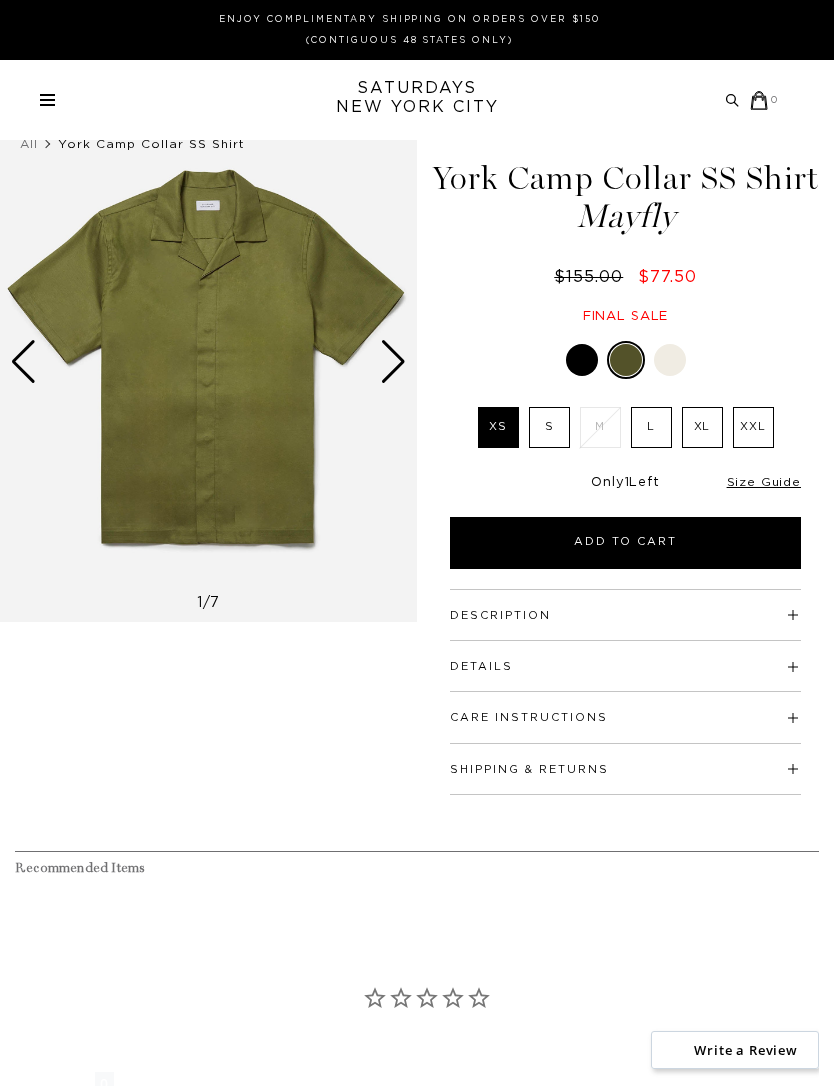scroll, scrollTop: 0, scrollLeft: 0, axis: both 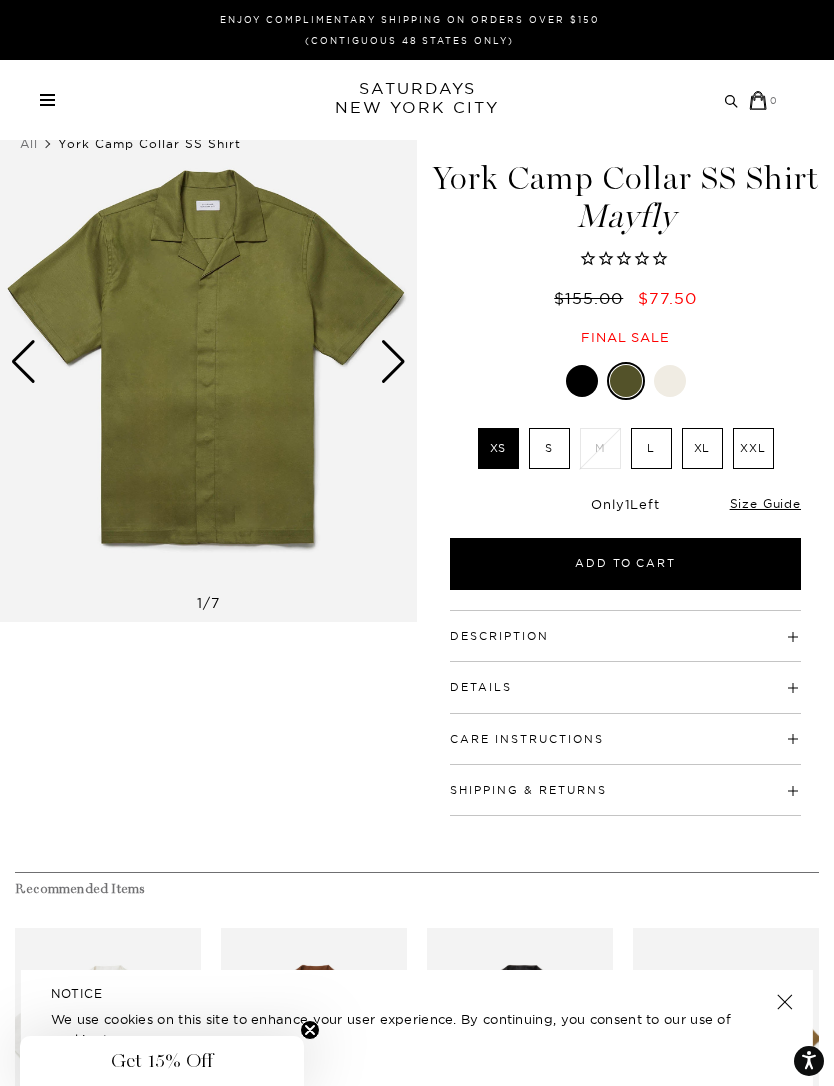 click at bounding box center (582, 381) 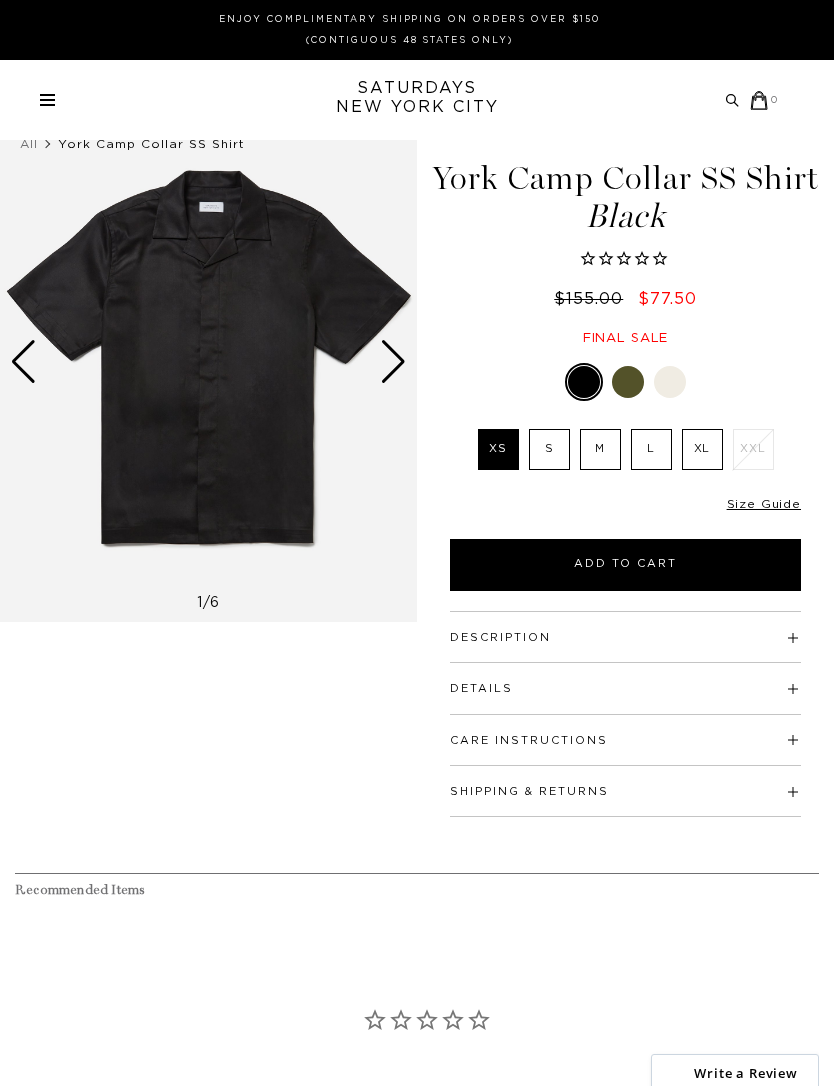 scroll, scrollTop: 0, scrollLeft: 0, axis: both 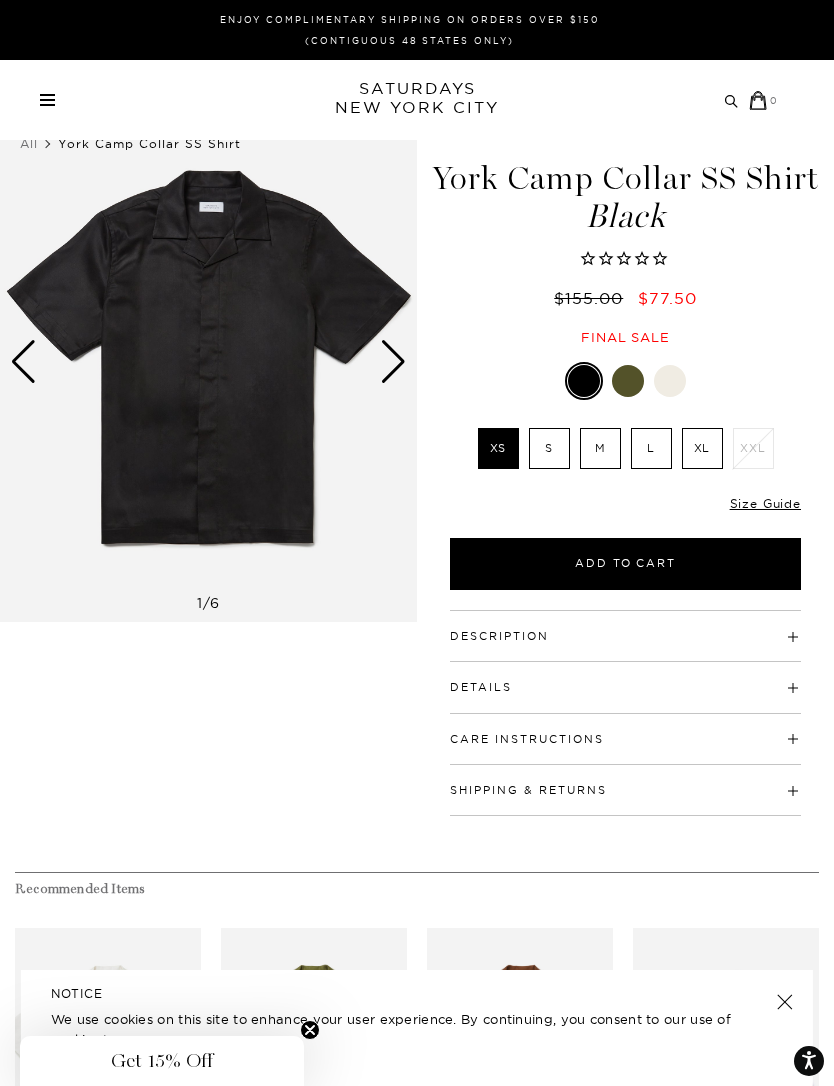 click at bounding box center [670, 381] 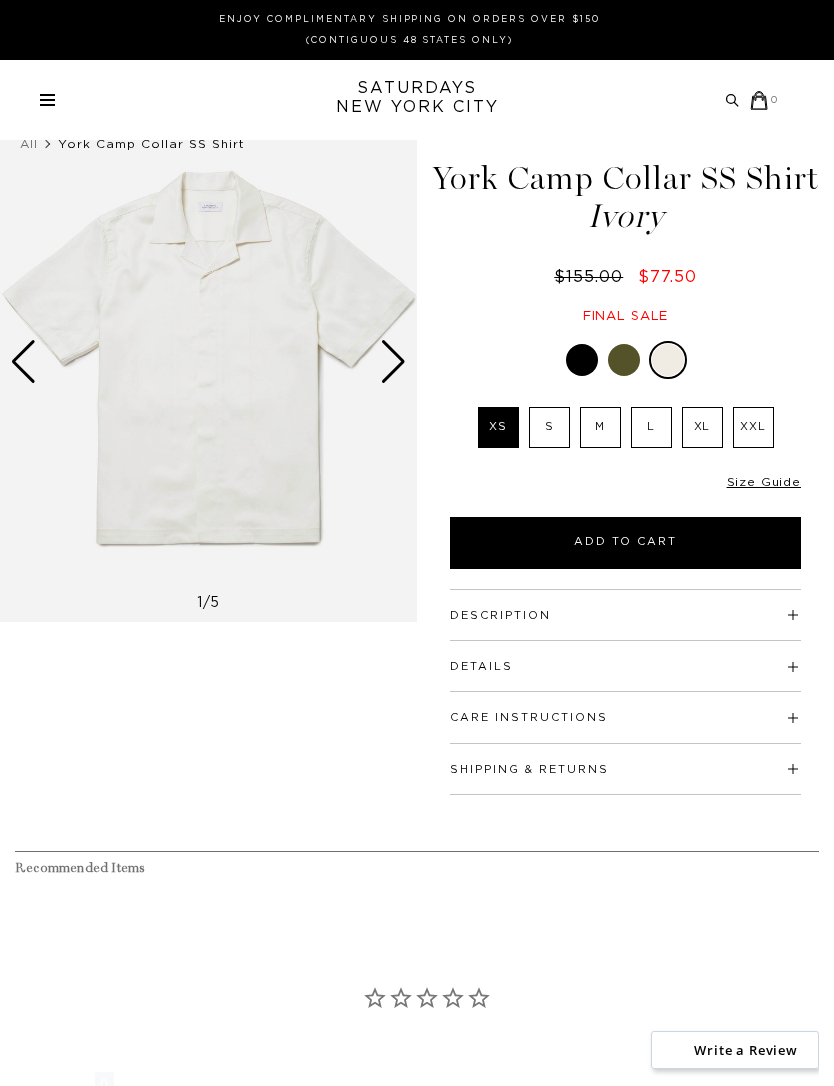 scroll, scrollTop: 0, scrollLeft: 0, axis: both 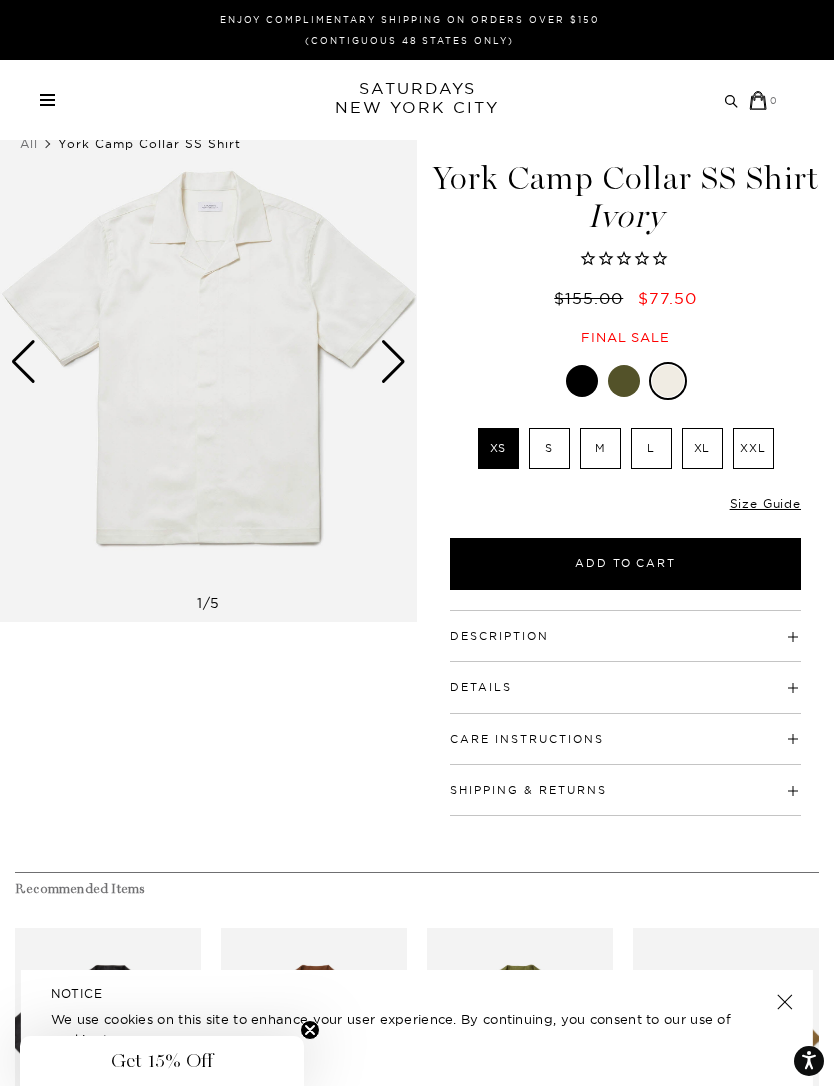 click on "L" at bounding box center (651, 448) 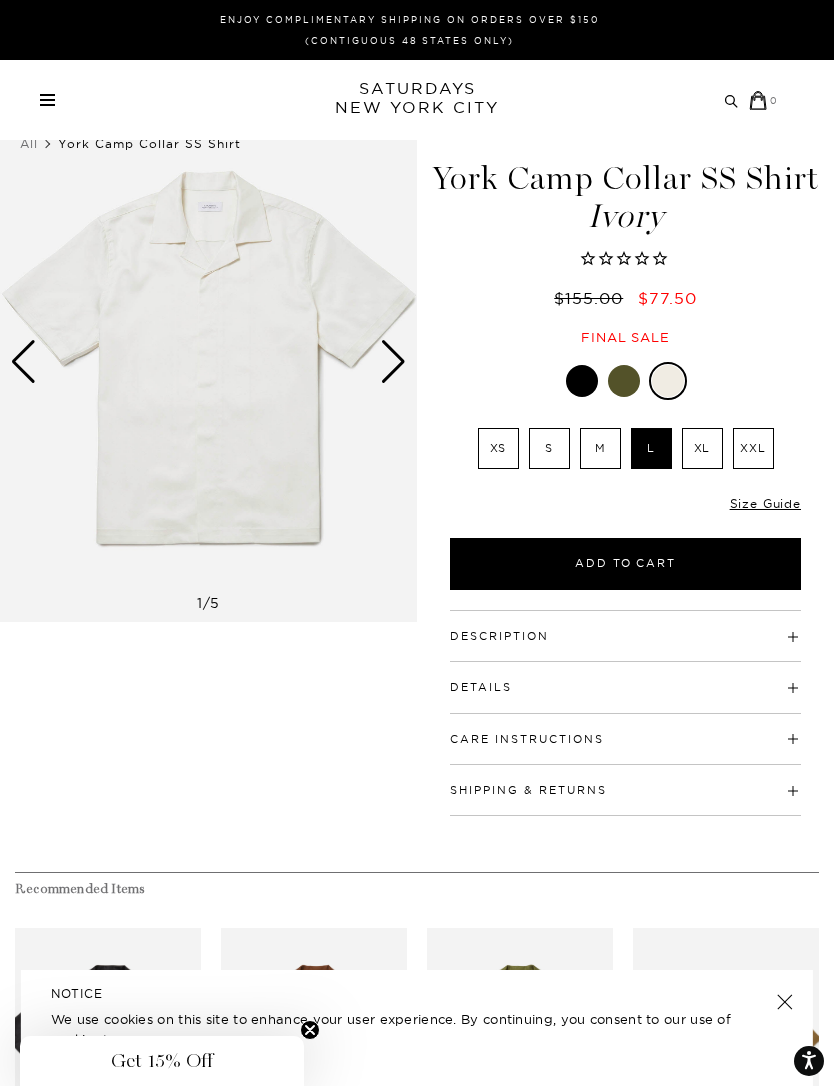 click on "Archive Sale
Men's
Tees
Shirts
Shorts
Swim
Knitwear
Pants
Sweats
Women's" at bounding box center [417, 100] 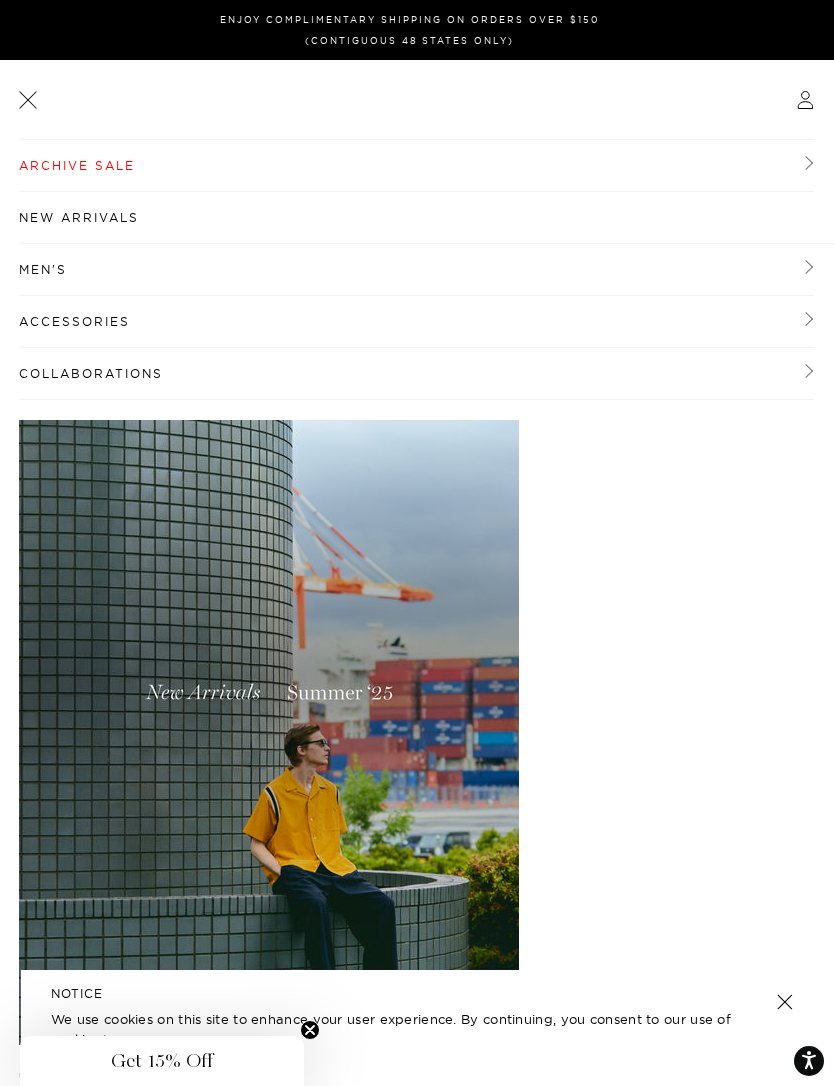 click on "Archive Sale" at bounding box center (416, 166) 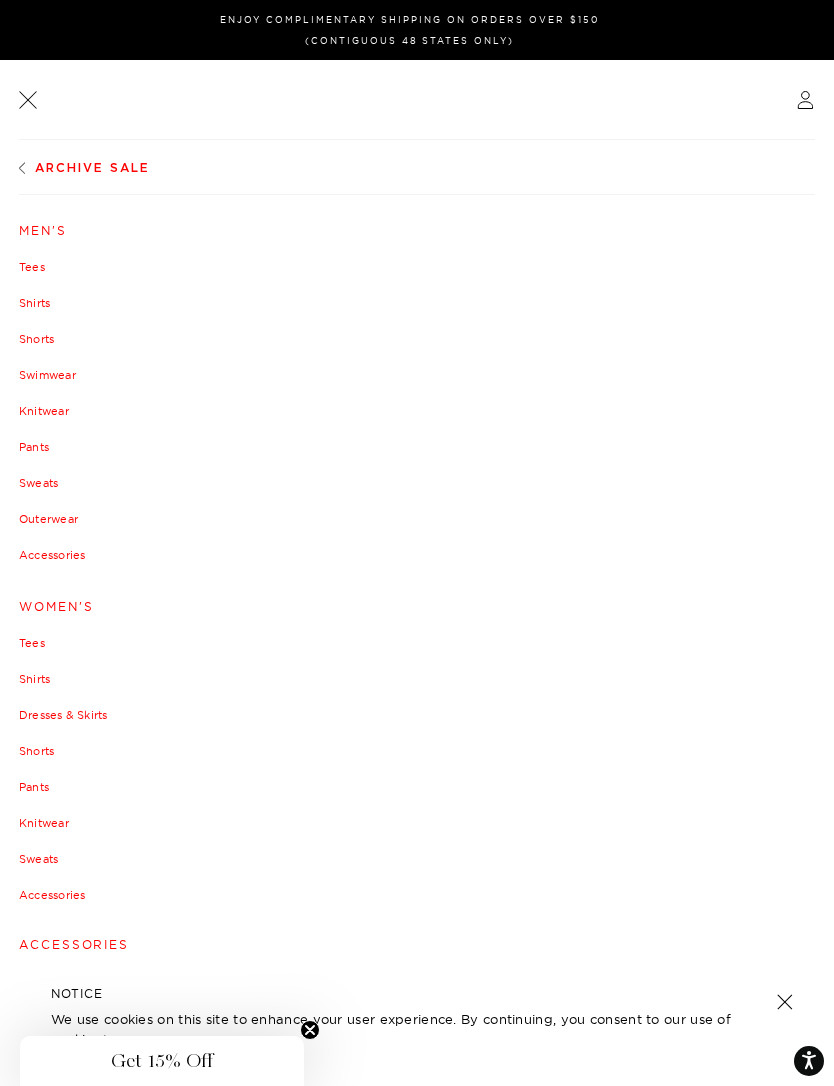 click on "Shirts" at bounding box center (417, 303) 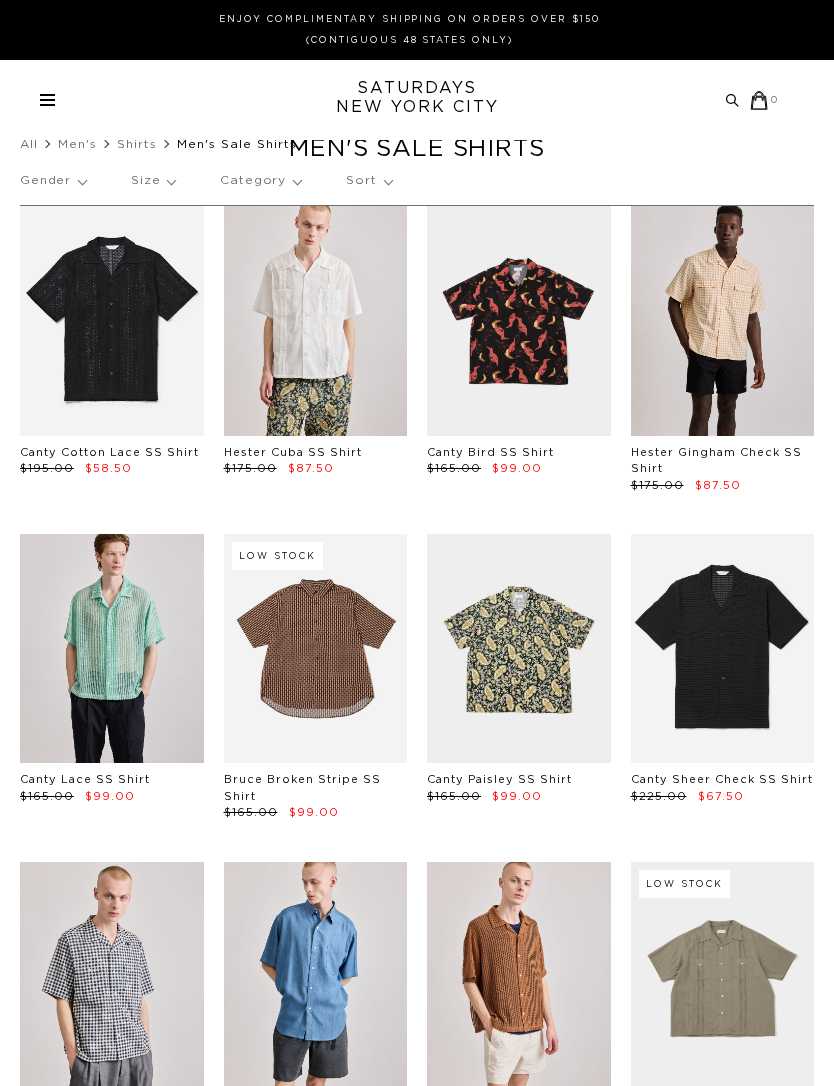 scroll, scrollTop: 0, scrollLeft: 0, axis: both 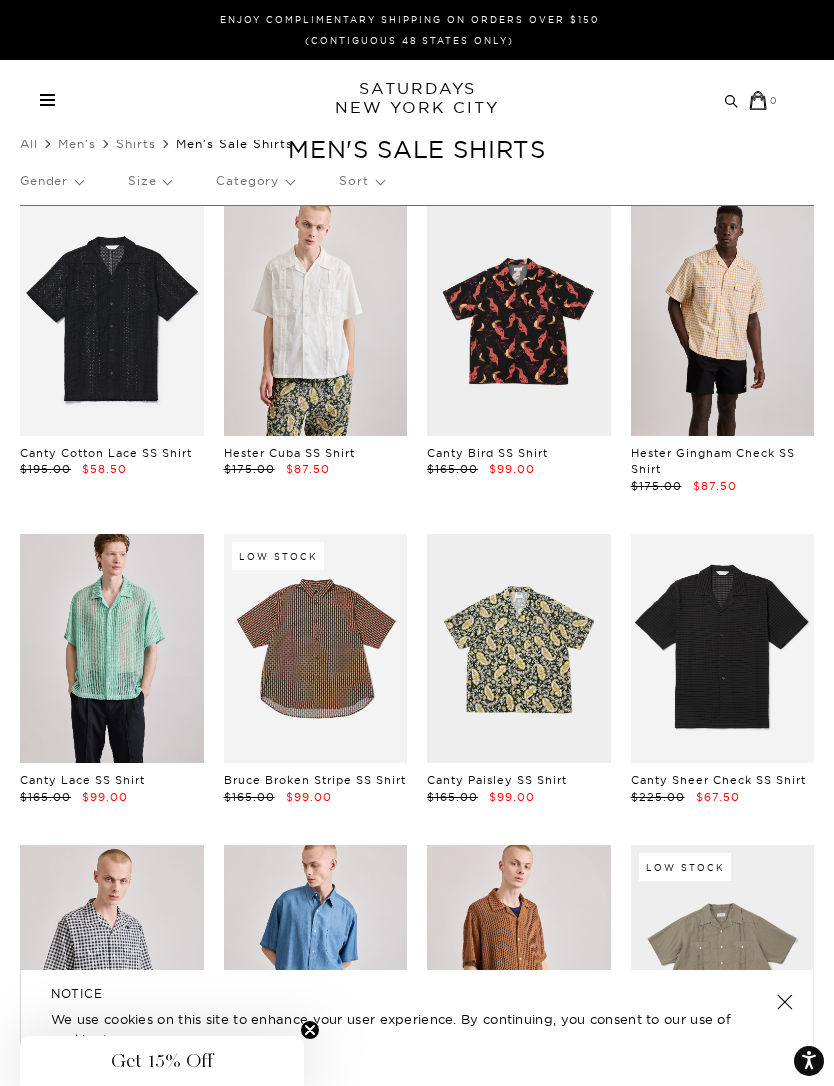 click at bounding box center (47, 100) 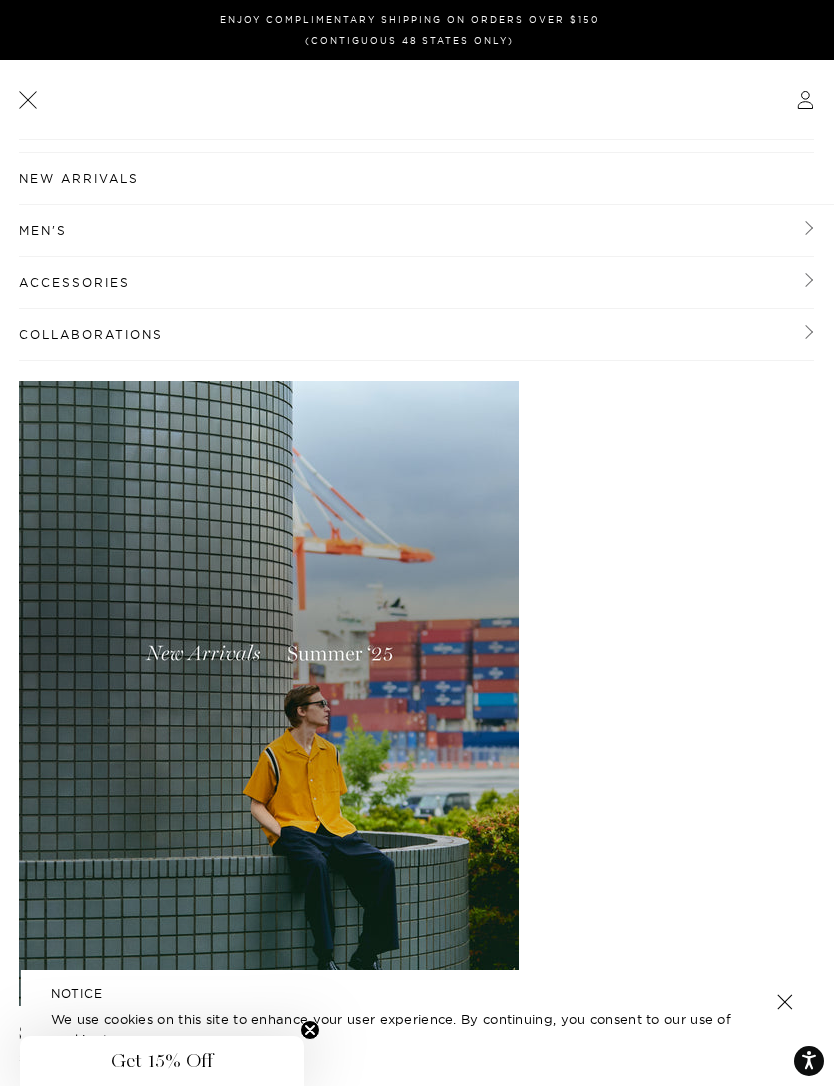 scroll, scrollTop: 38, scrollLeft: 0, axis: vertical 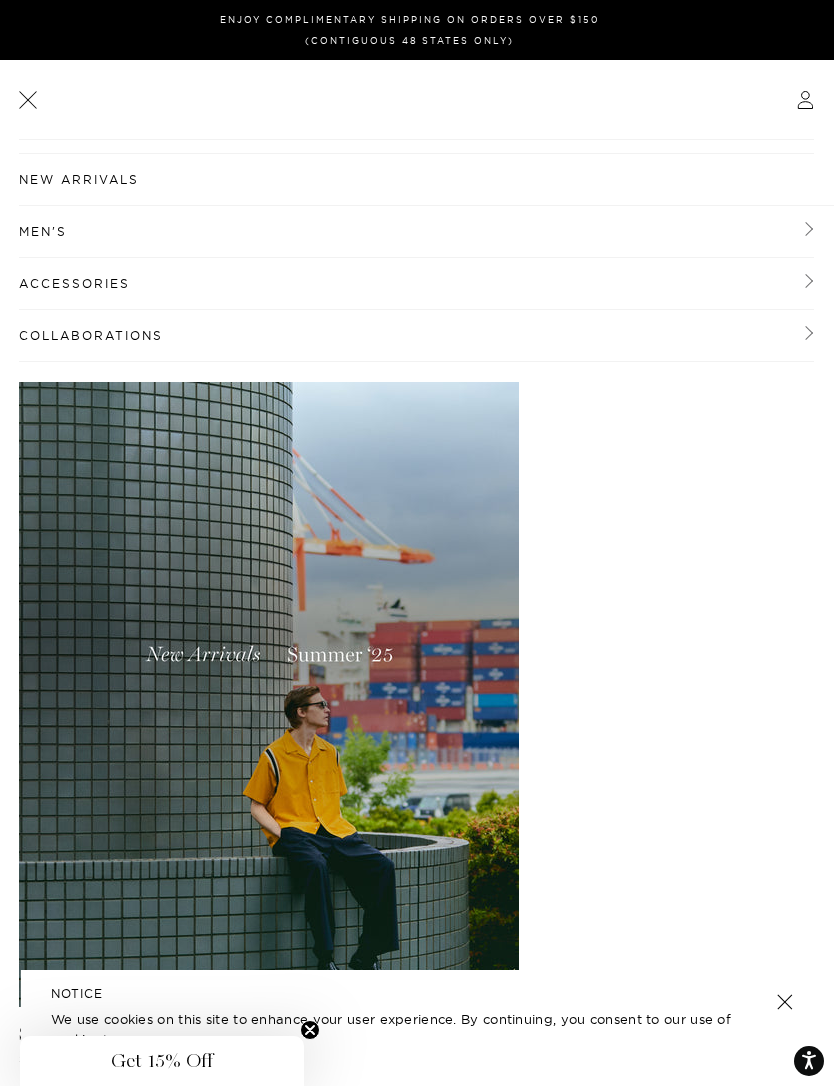 click at bounding box center [785, 1002] 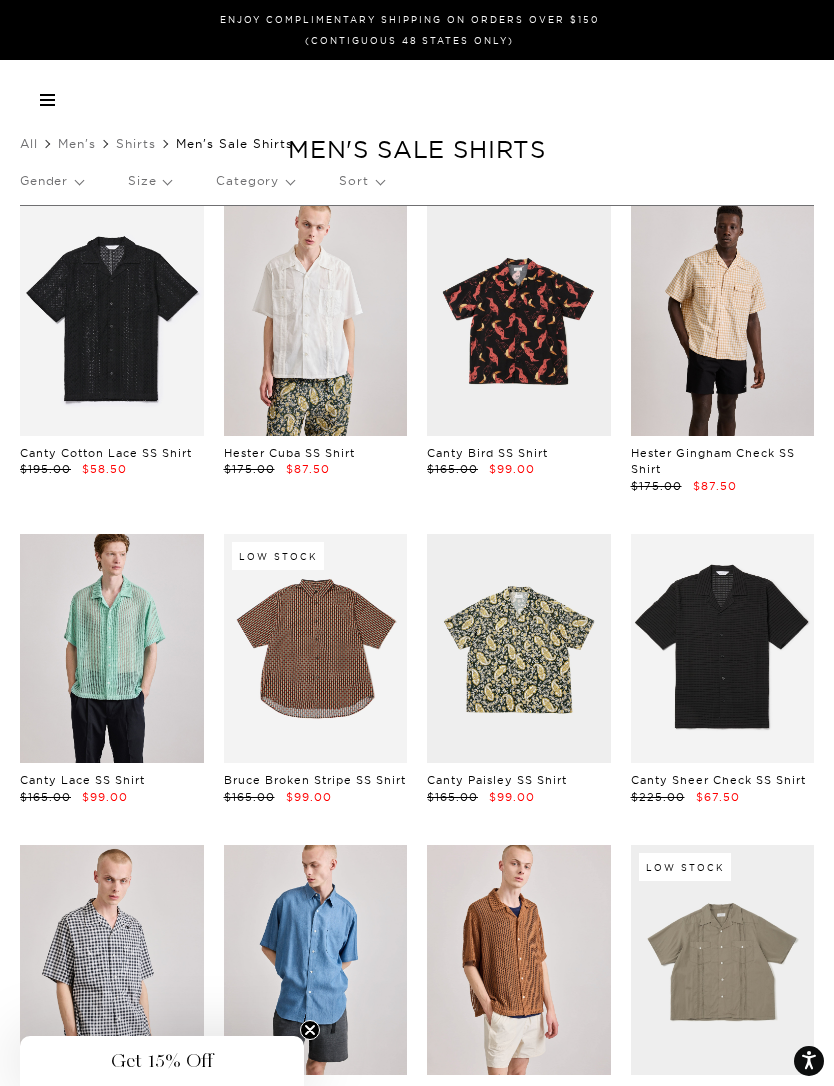 click at bounding box center (47, 105) 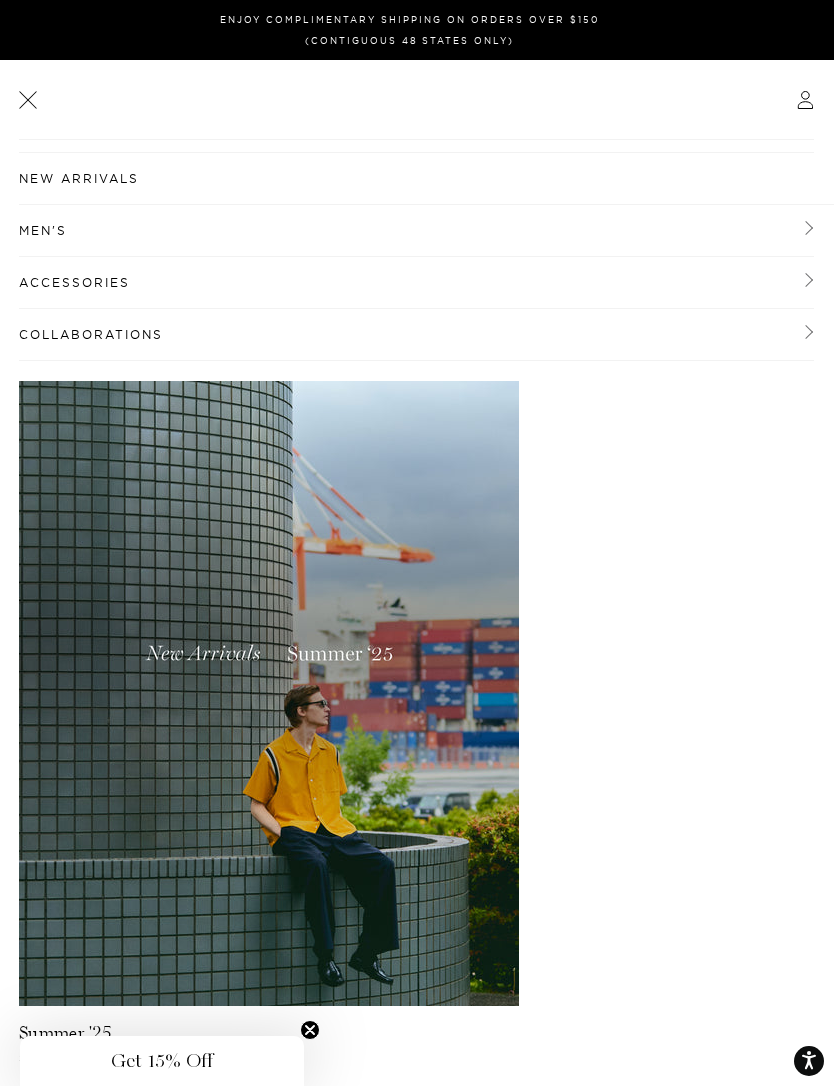 scroll, scrollTop: 38, scrollLeft: 0, axis: vertical 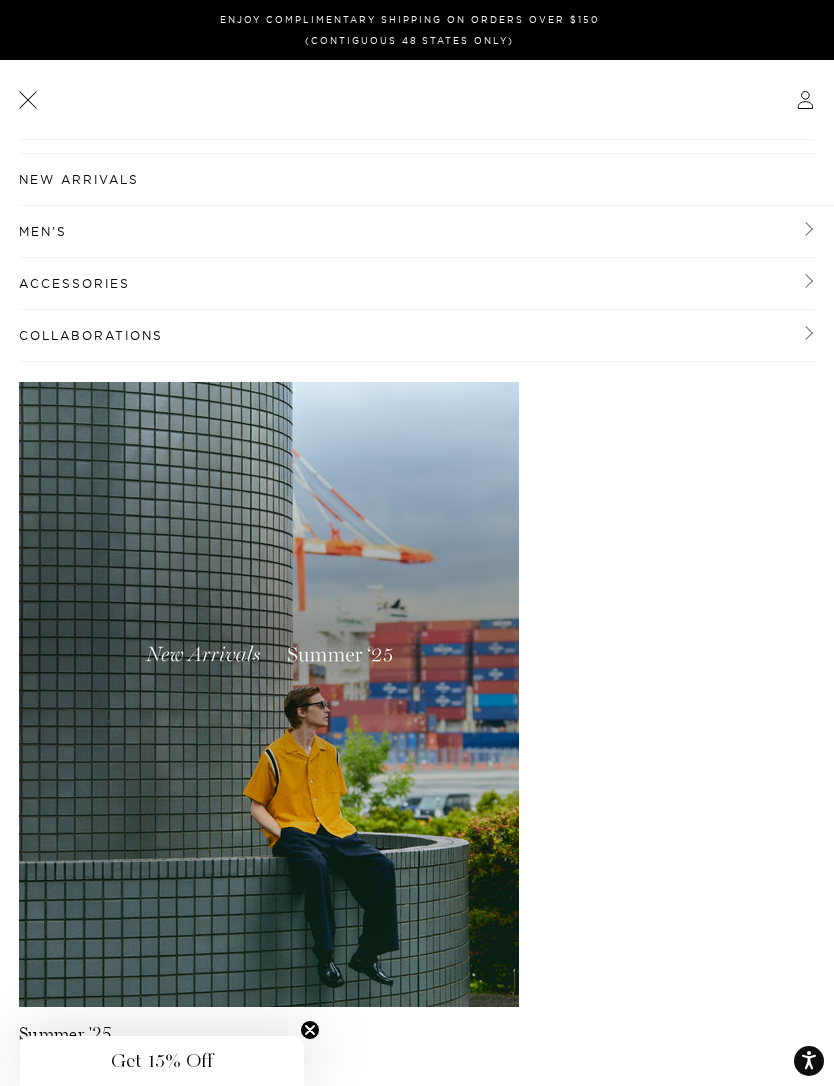 click on "Collaborations" at bounding box center [416, 336] 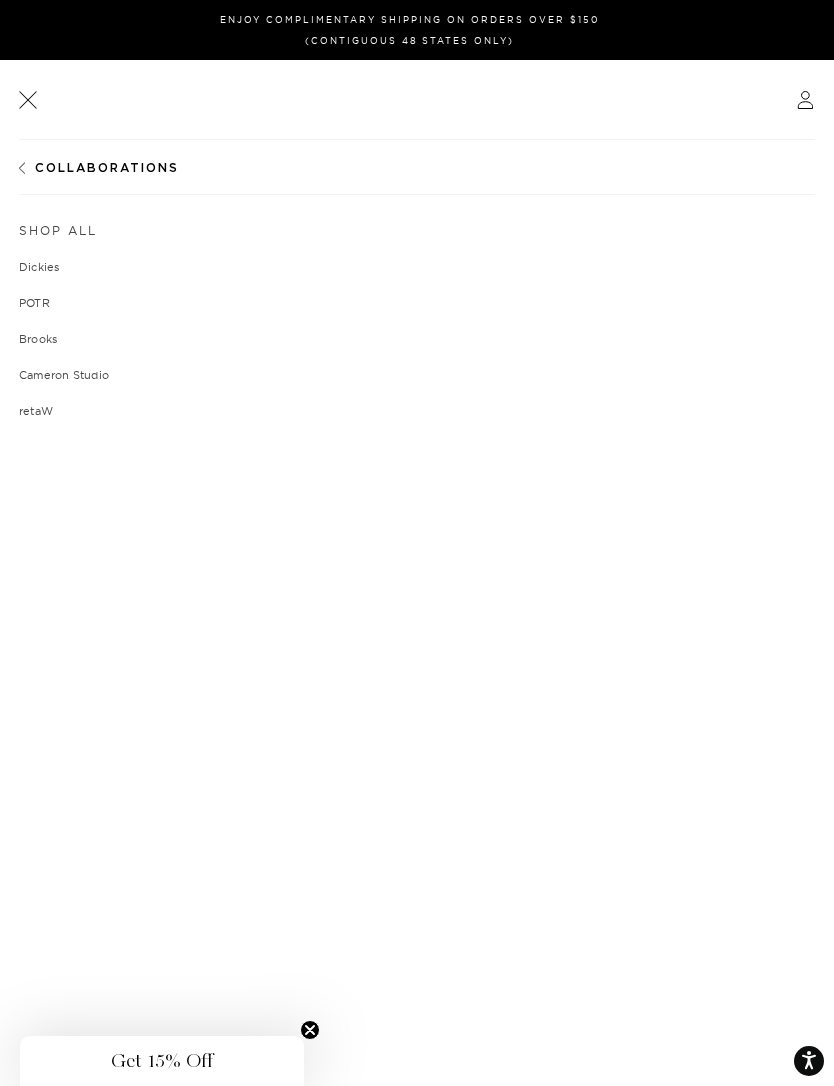 click on "Brooks" at bounding box center (417, 339) 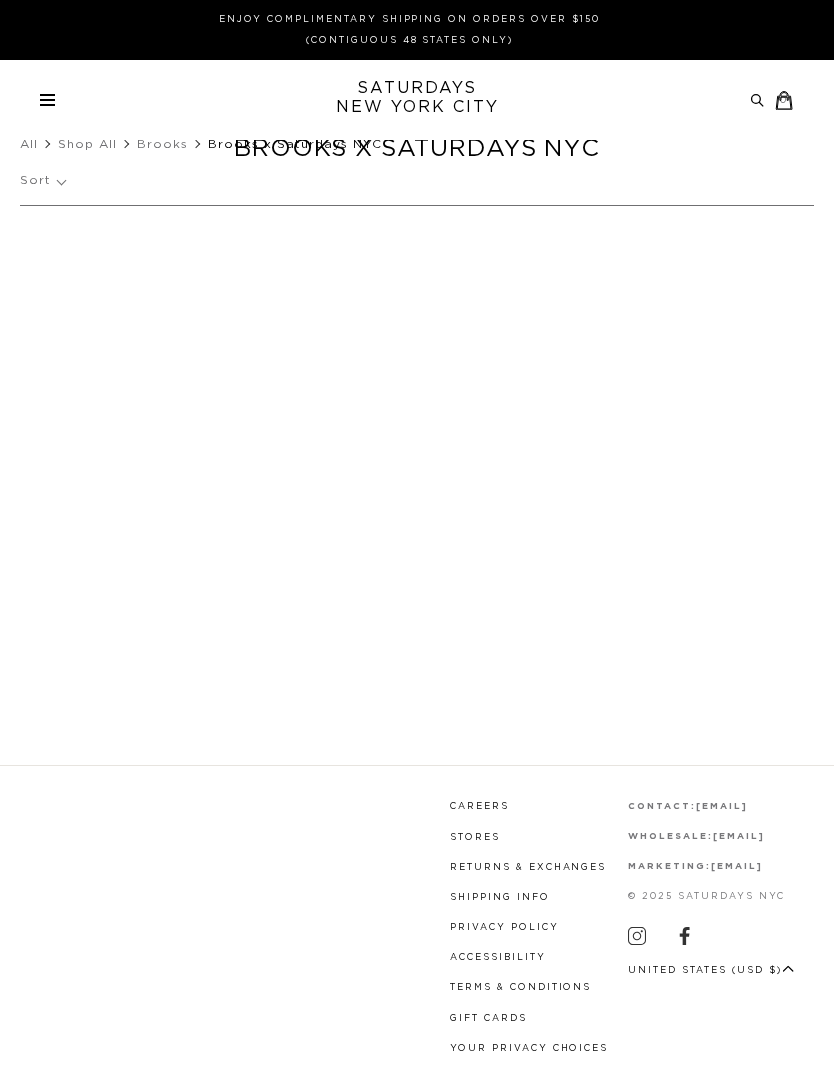 scroll, scrollTop: 0, scrollLeft: 0, axis: both 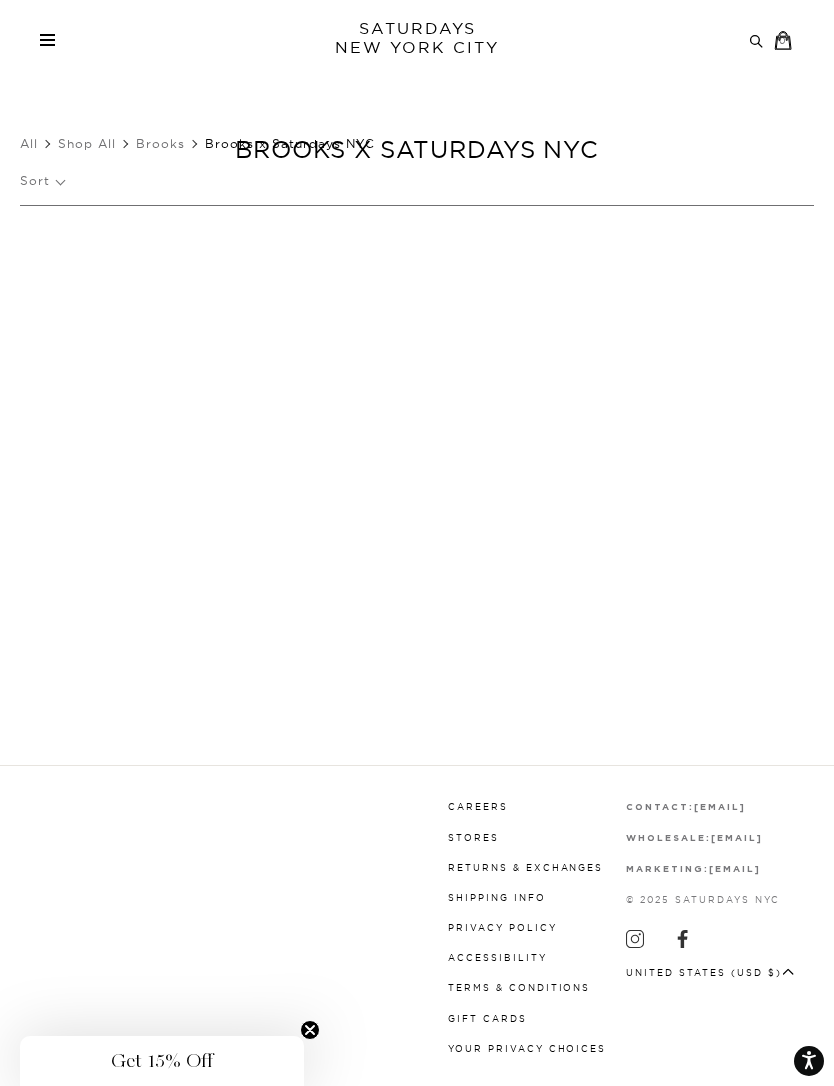 click on "Stores" at bounding box center (473, 837) 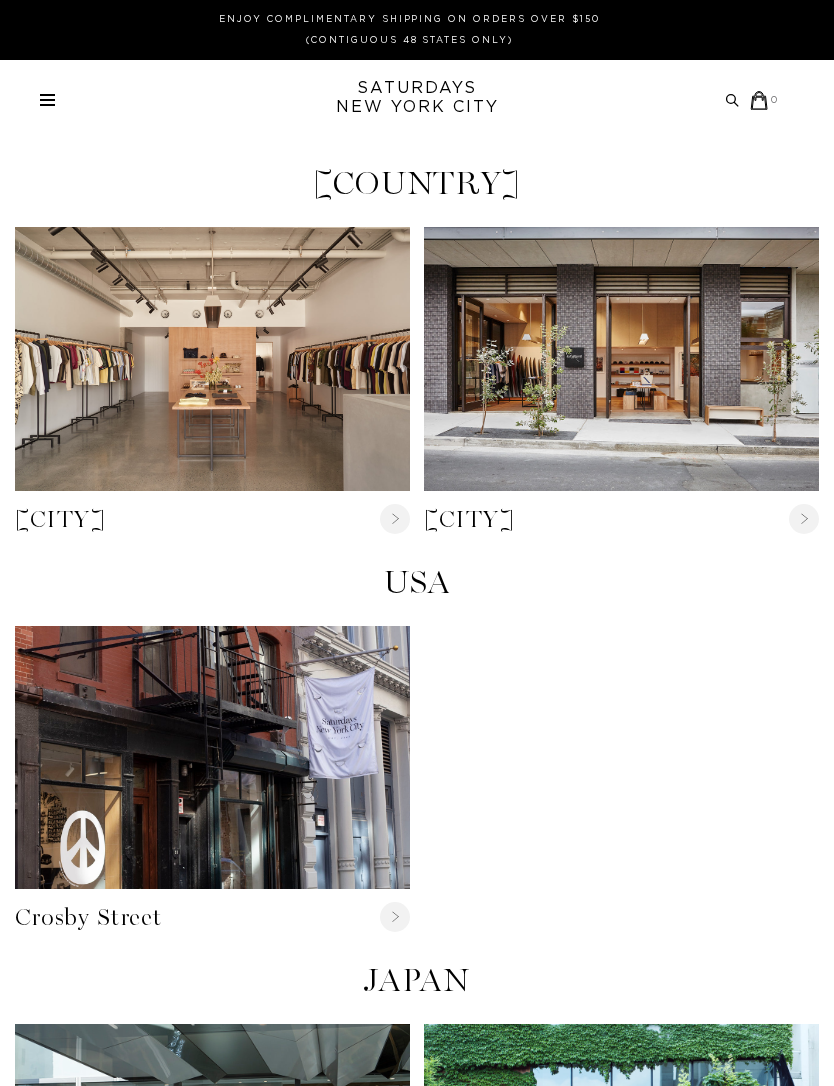 scroll, scrollTop: 0, scrollLeft: 0, axis: both 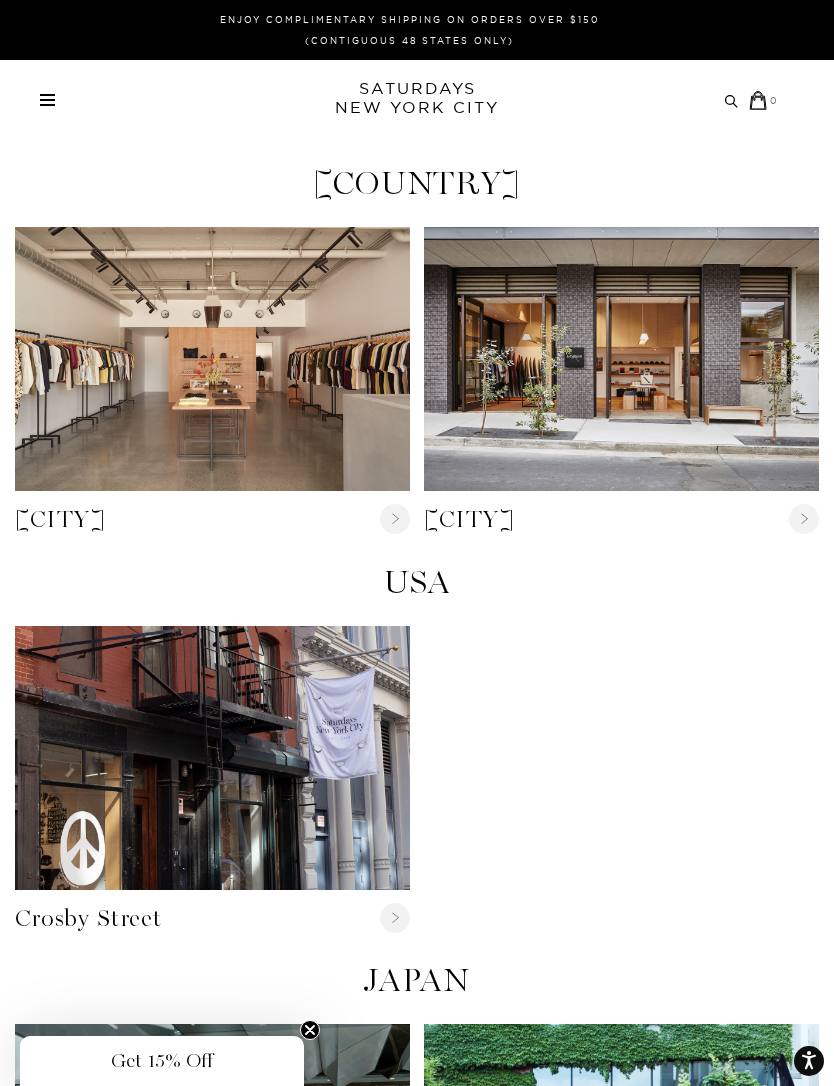 click on "Archive Sale
Men's
Tees
Shirts
Shorts
Swim
Knitwear
Pants
Sweats
Women's" at bounding box center (417, 100) 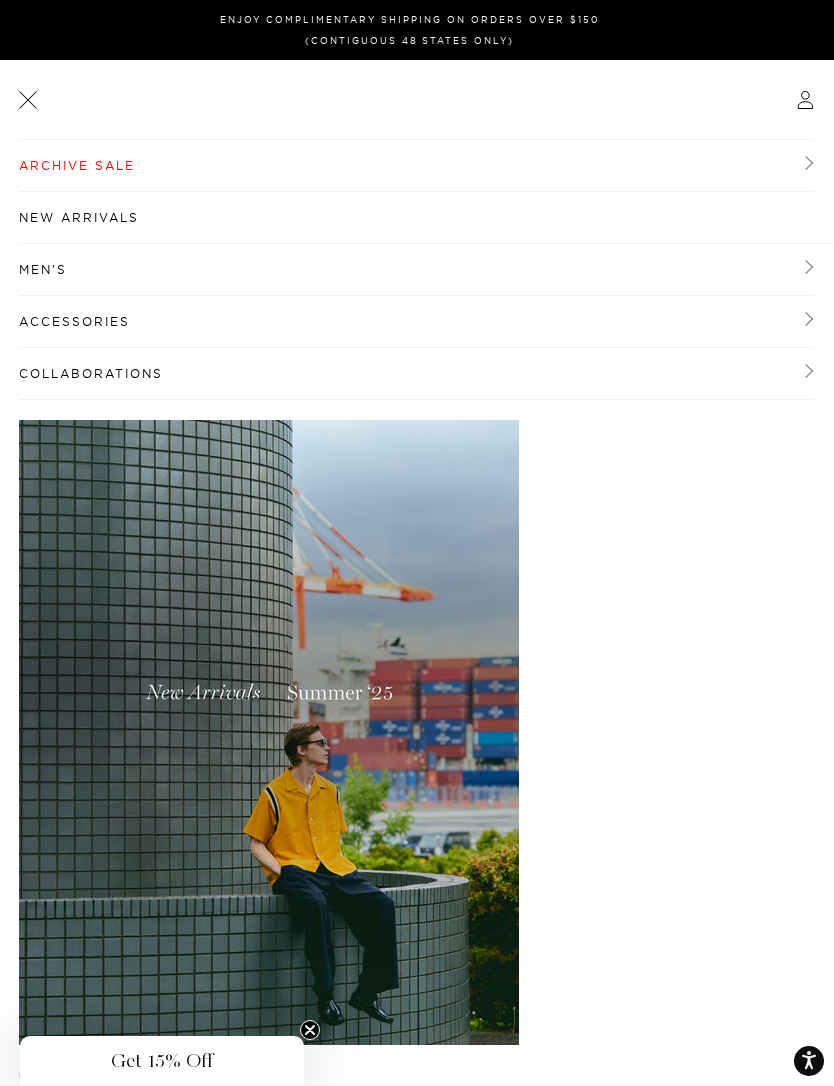 click on "Collaborations" at bounding box center [416, 374] 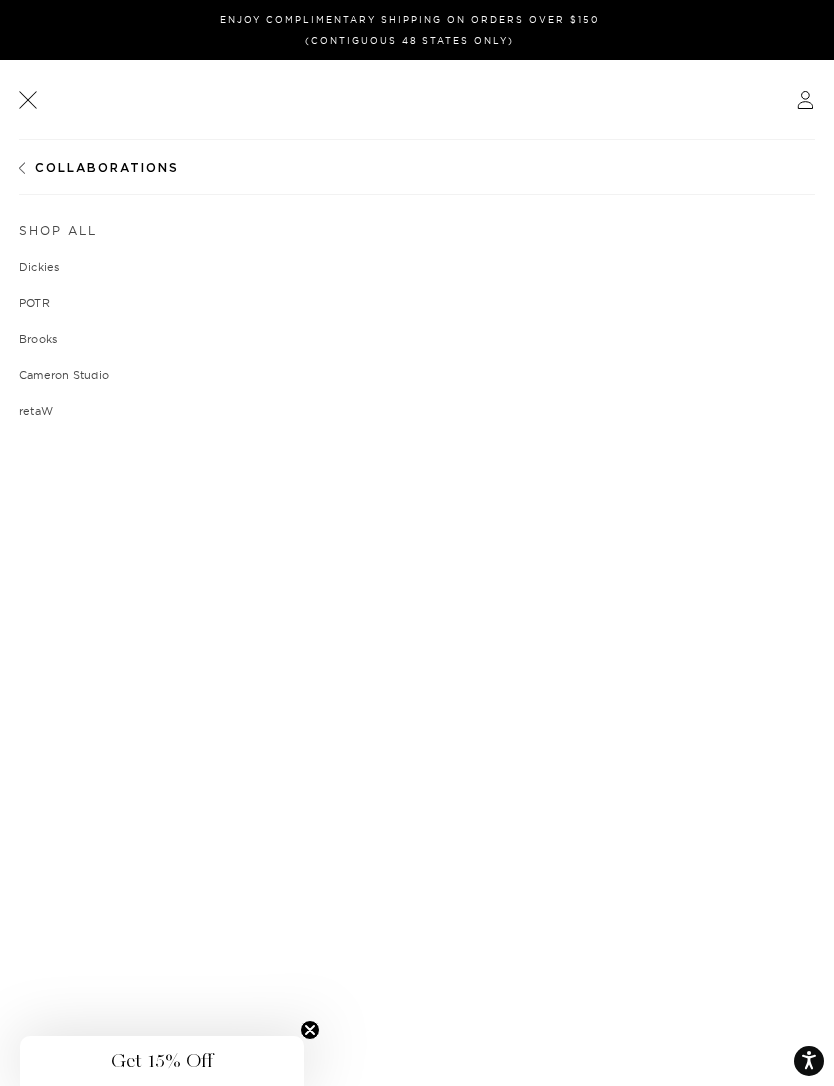 click on "Dickies" at bounding box center [417, 267] 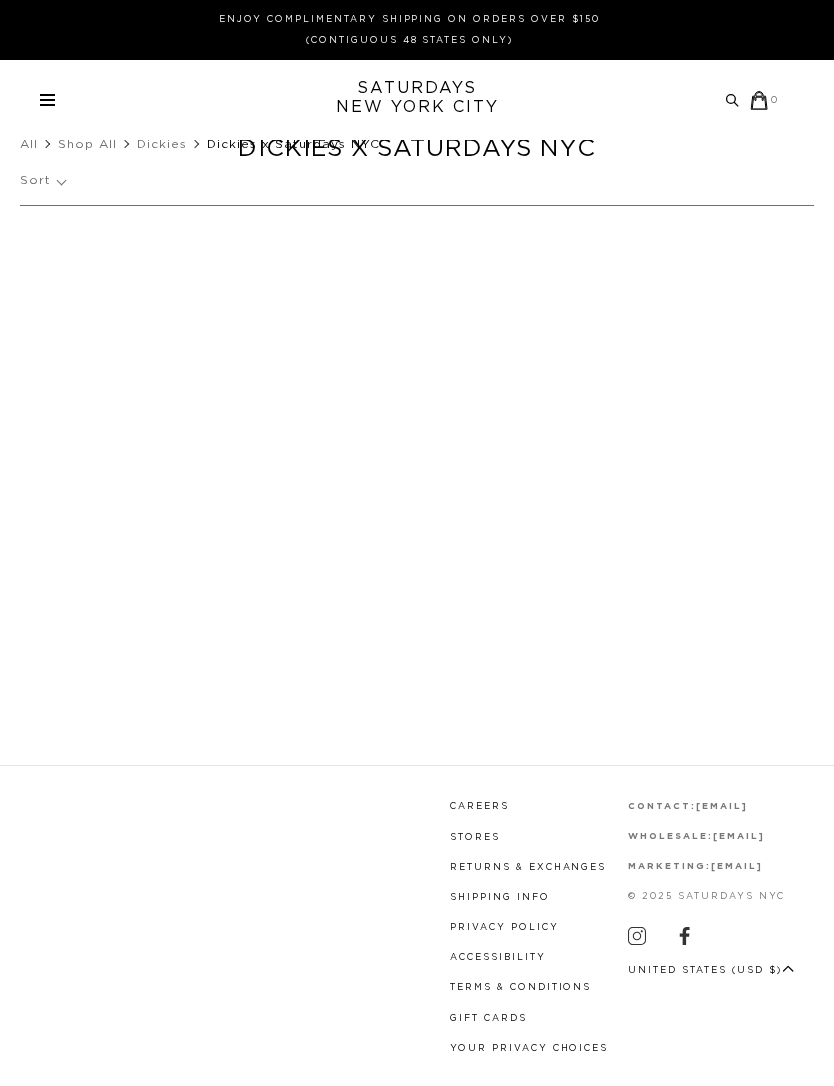 scroll, scrollTop: 0, scrollLeft: 0, axis: both 